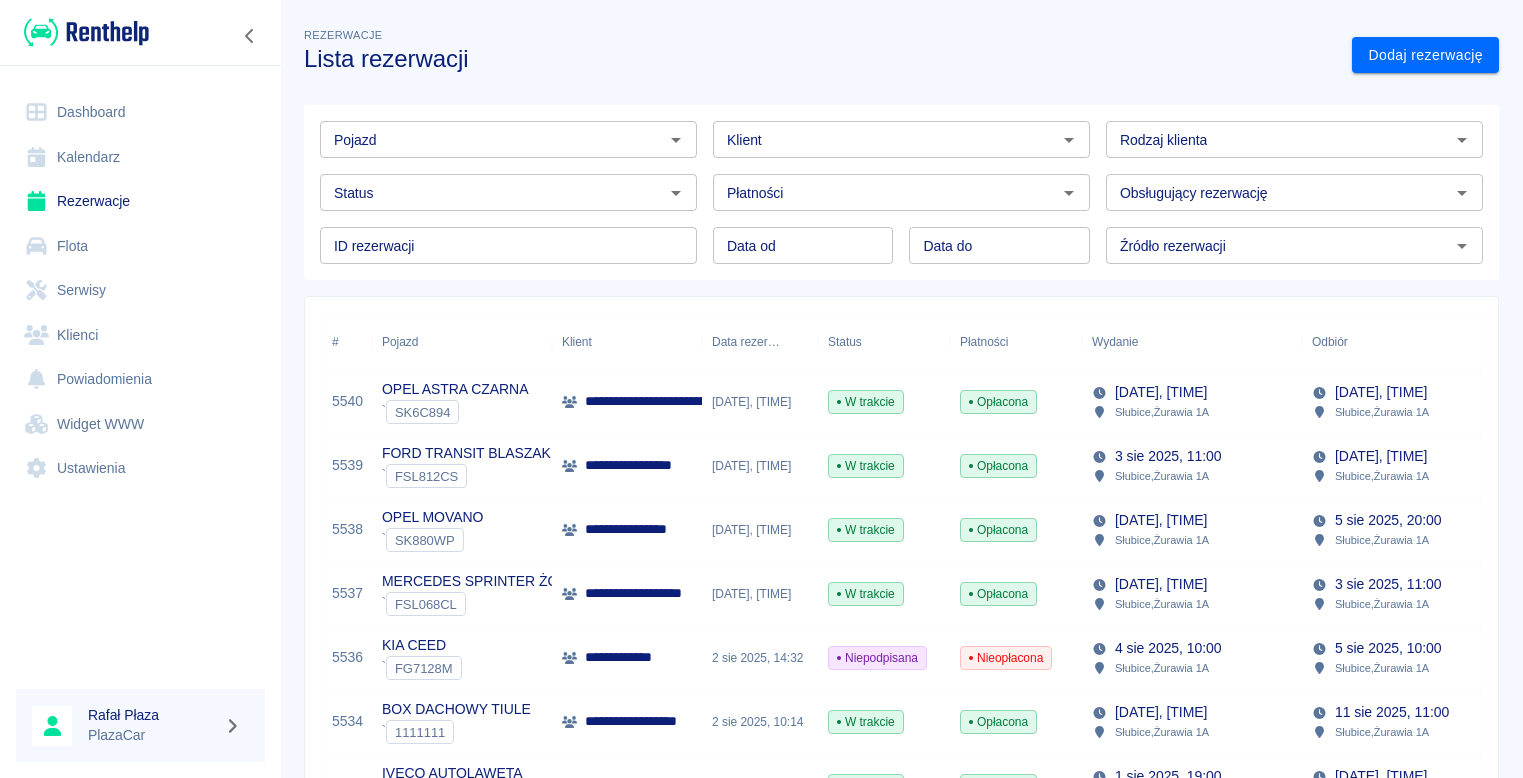 scroll, scrollTop: 0, scrollLeft: 0, axis: both 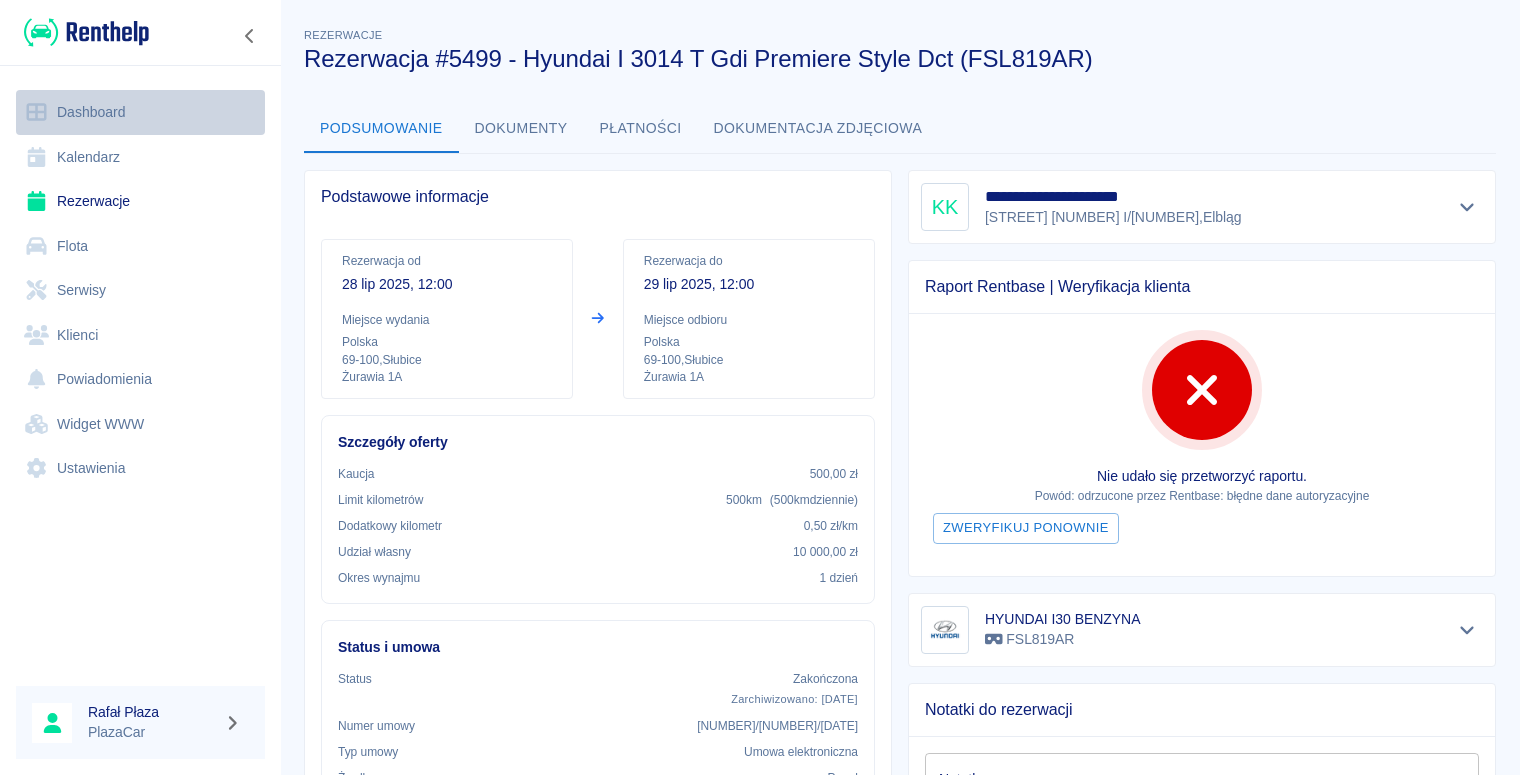 click on "Dashboard" at bounding box center [140, 112] 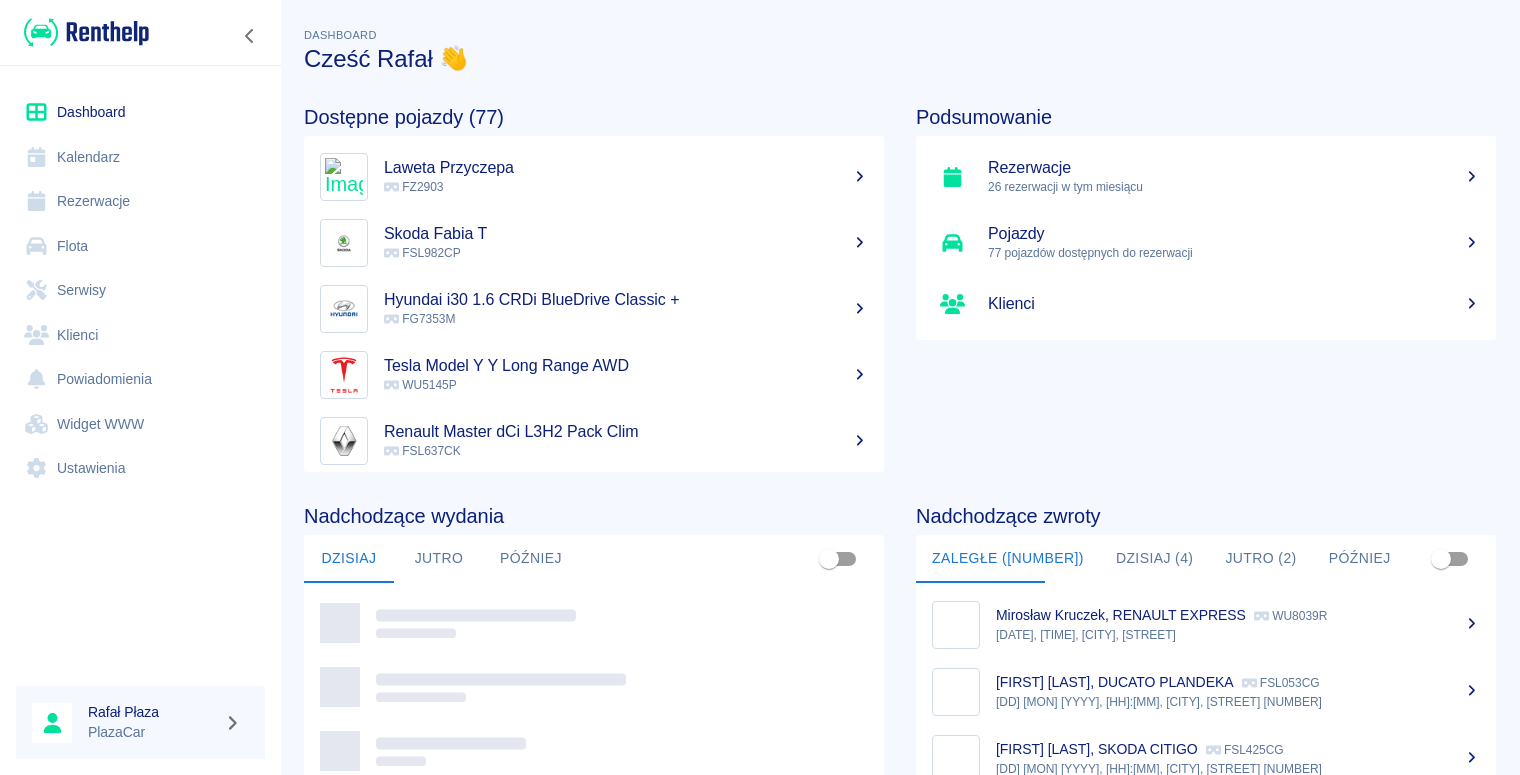 scroll, scrollTop: 0, scrollLeft: 0, axis: both 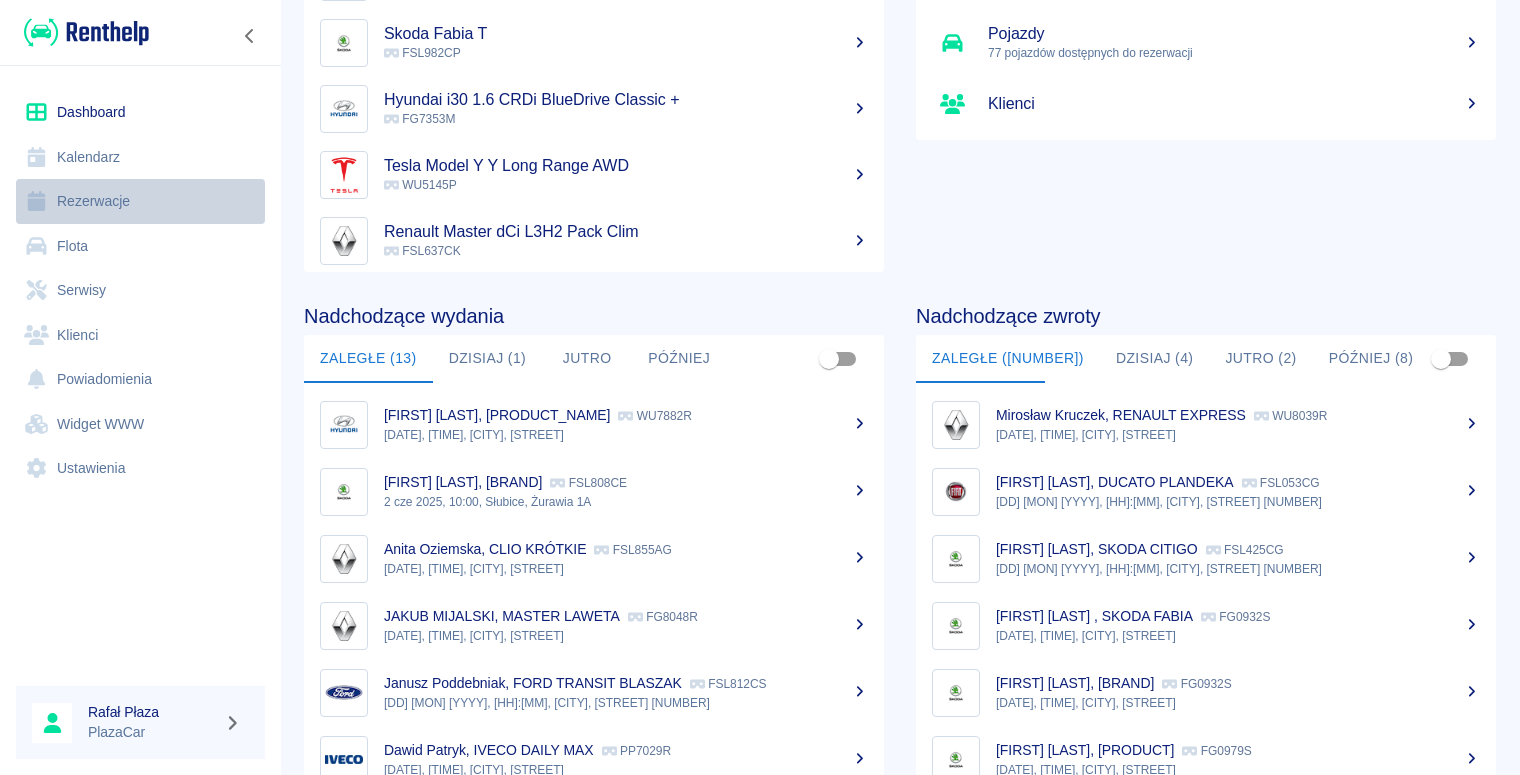 click on "Rezerwacje" at bounding box center [140, 201] 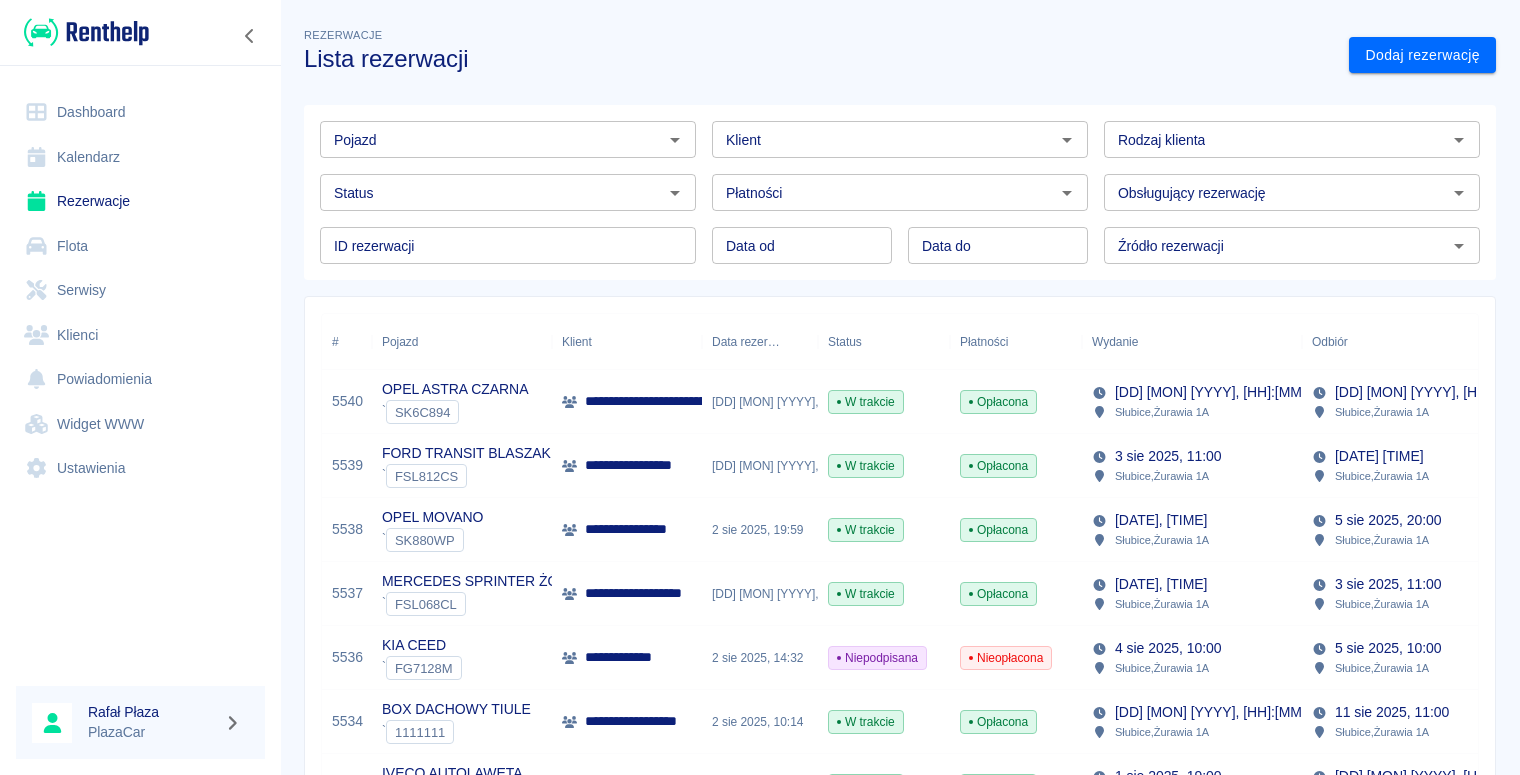 click 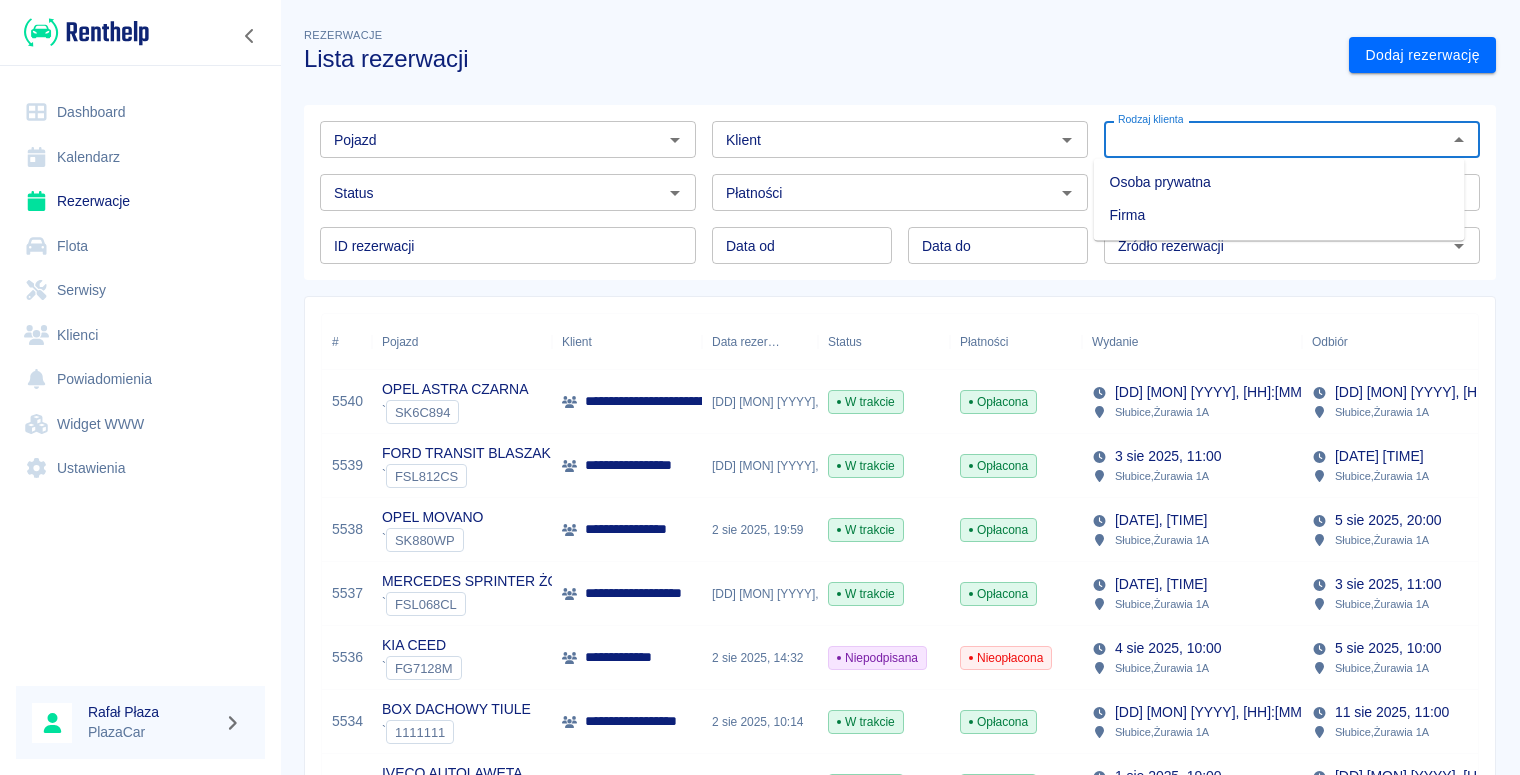 click on "Osoba prywatna" at bounding box center [1279, 182] 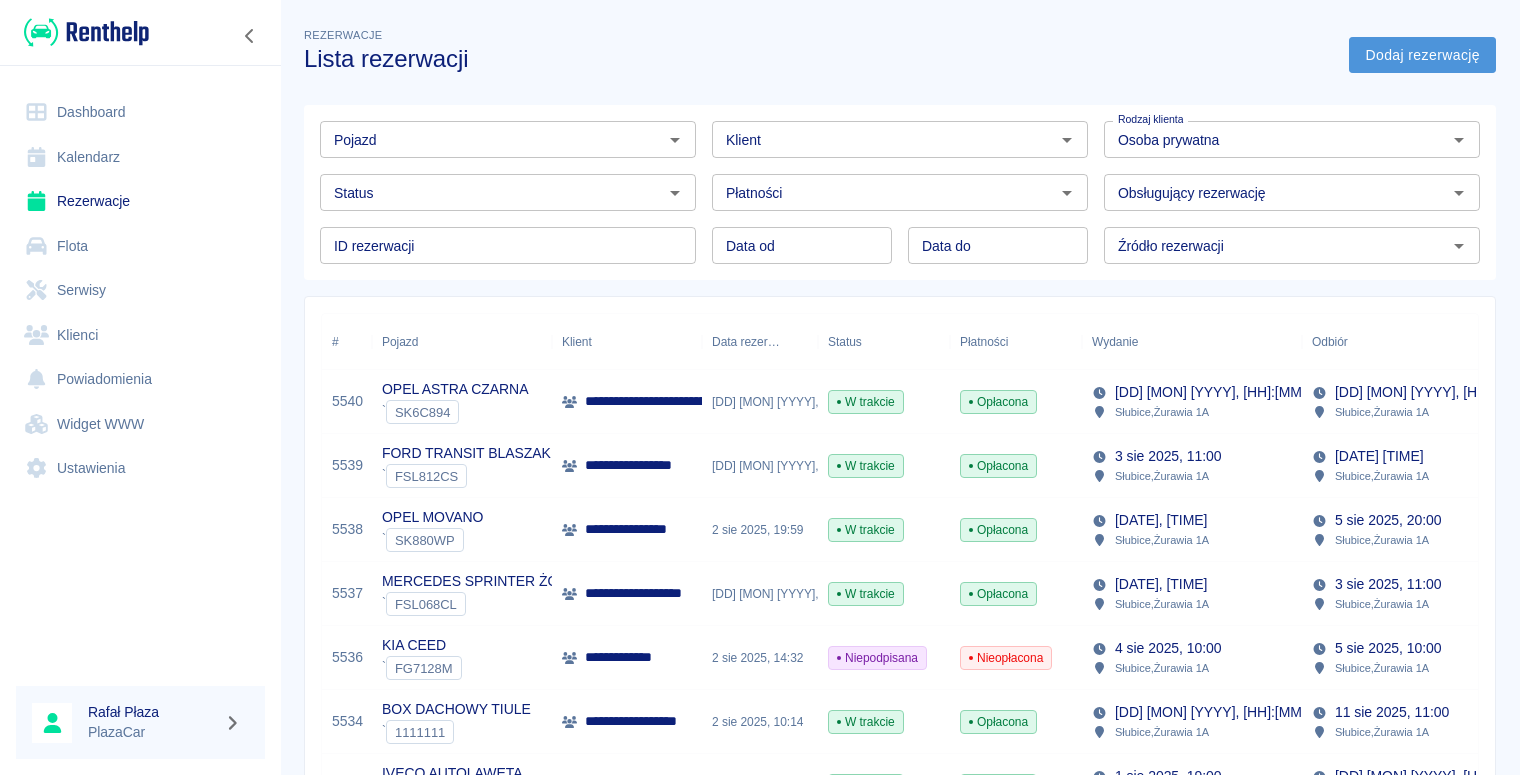 click on "Dodaj rezerwację" at bounding box center [1422, 55] 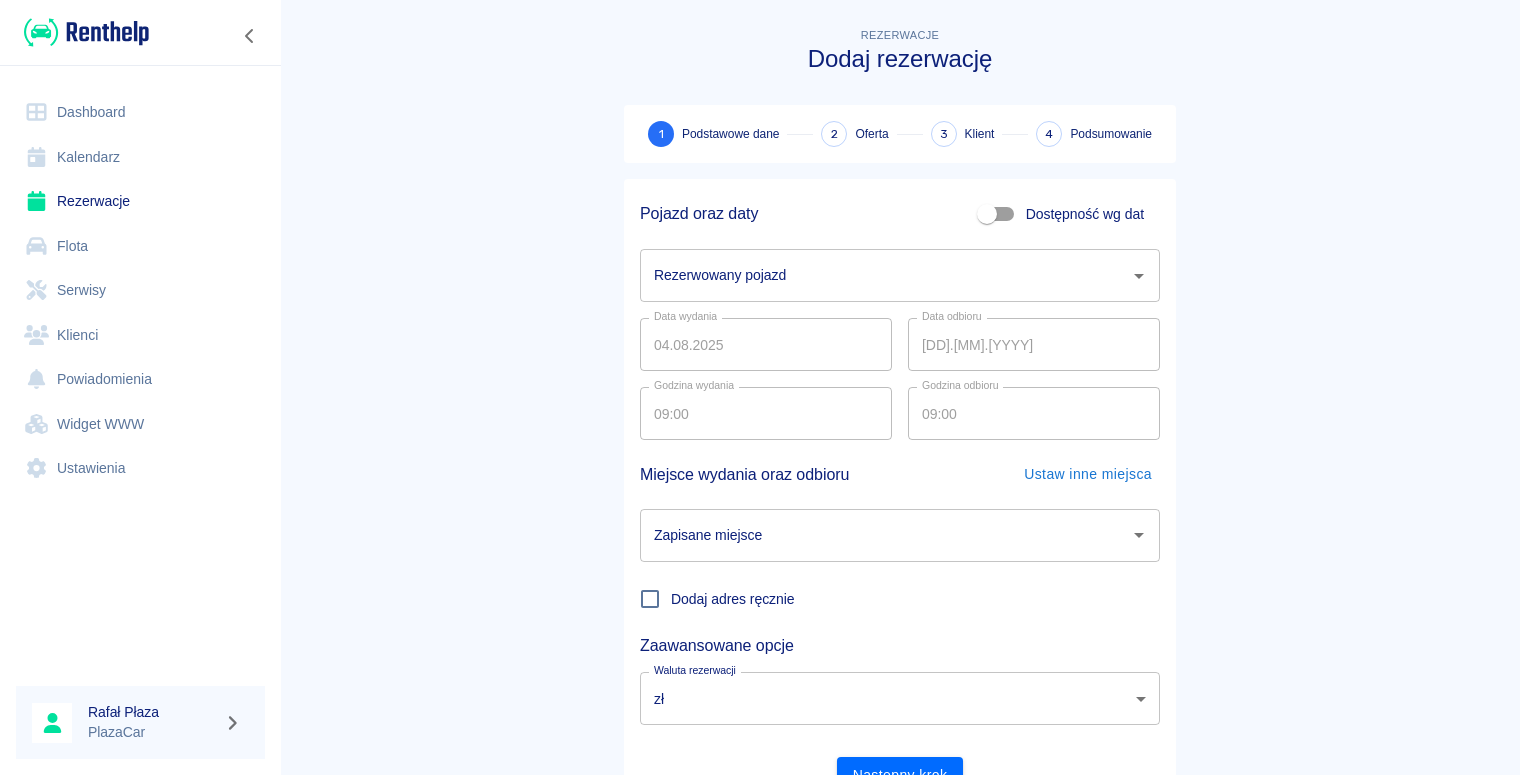 click 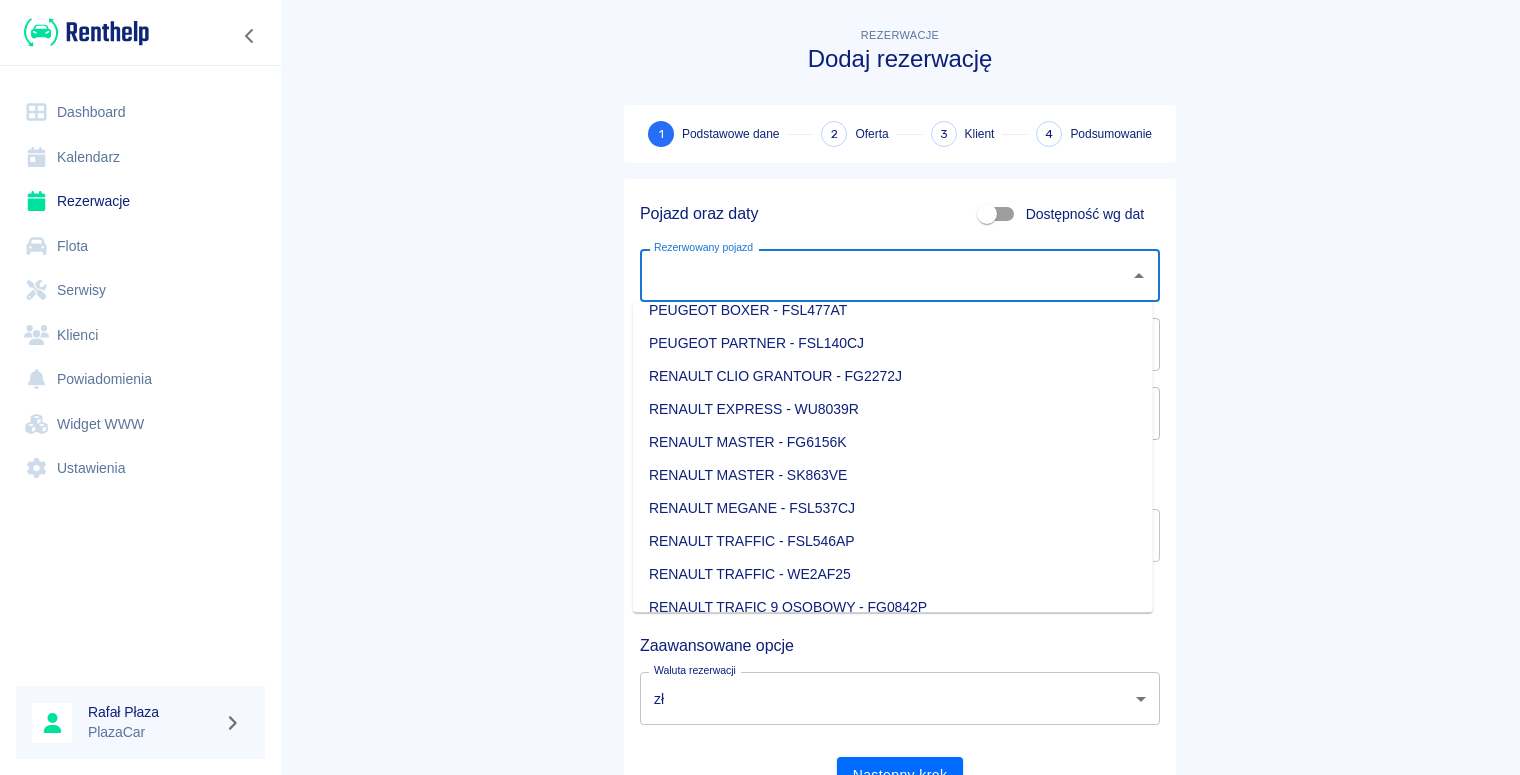 scroll, scrollTop: 1700, scrollLeft: 0, axis: vertical 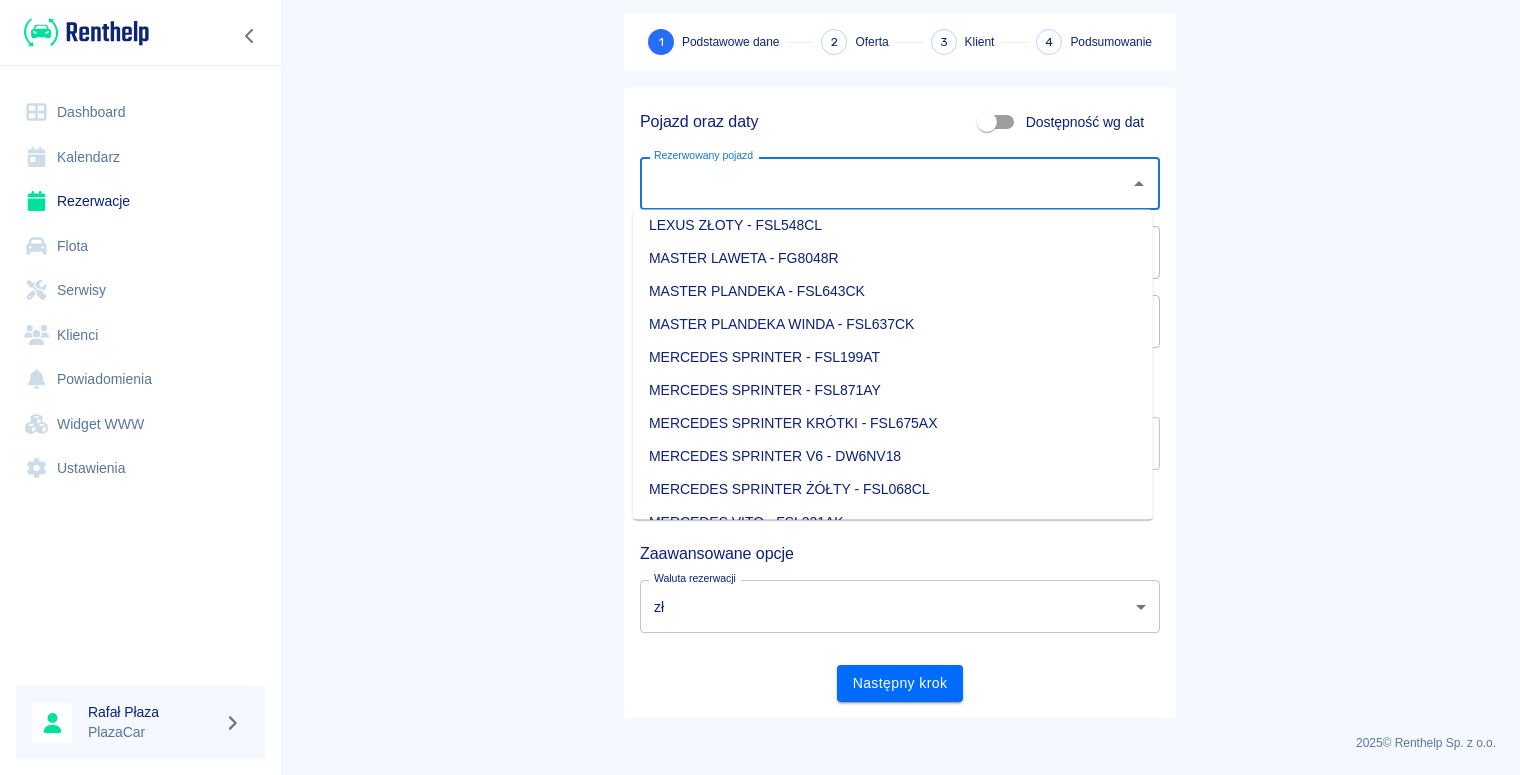 click on "MASTER LAWETA - FG8048R" at bounding box center (893, 258) 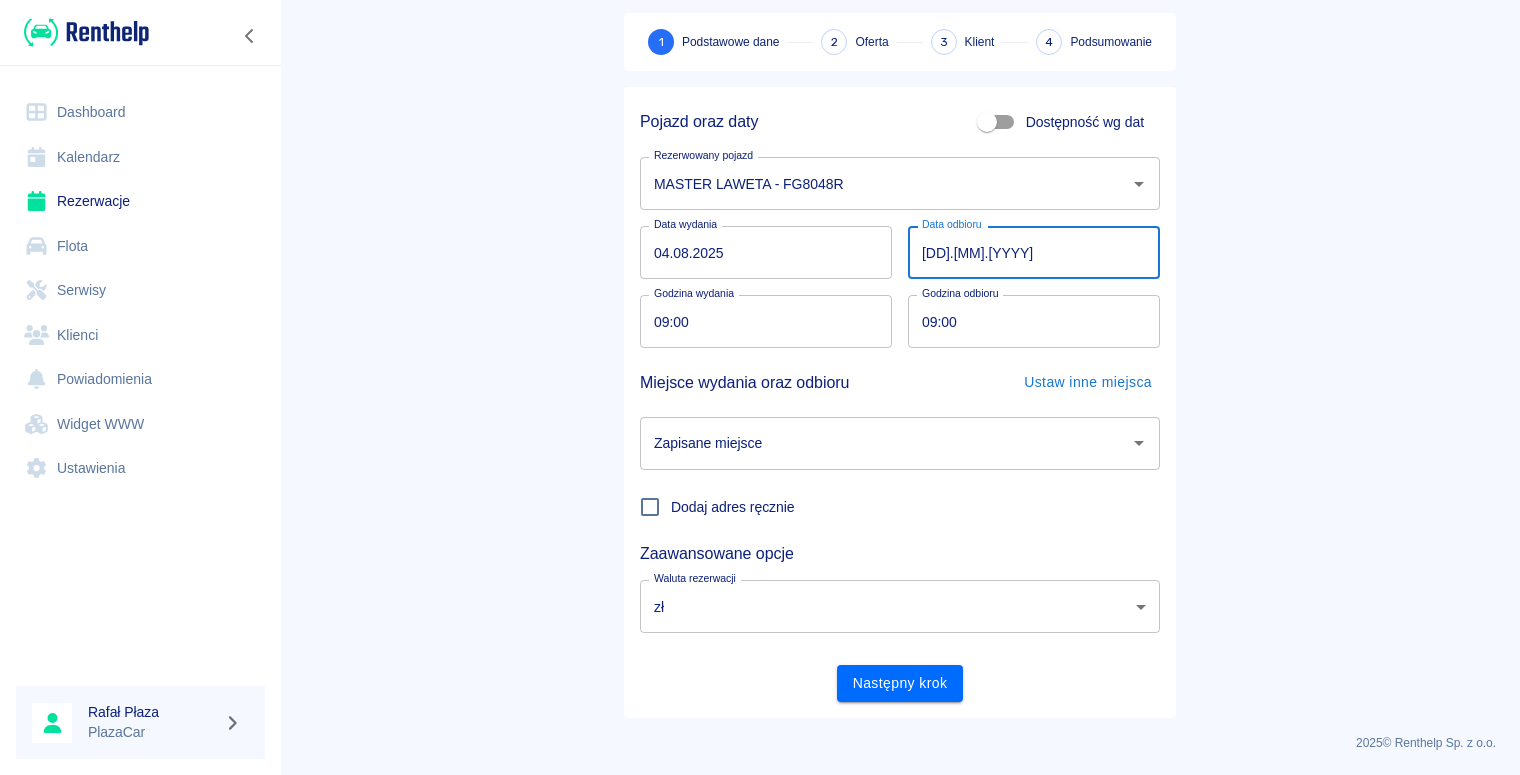 click on "[DD].[MM].[YYYY]" at bounding box center [1034, 252] 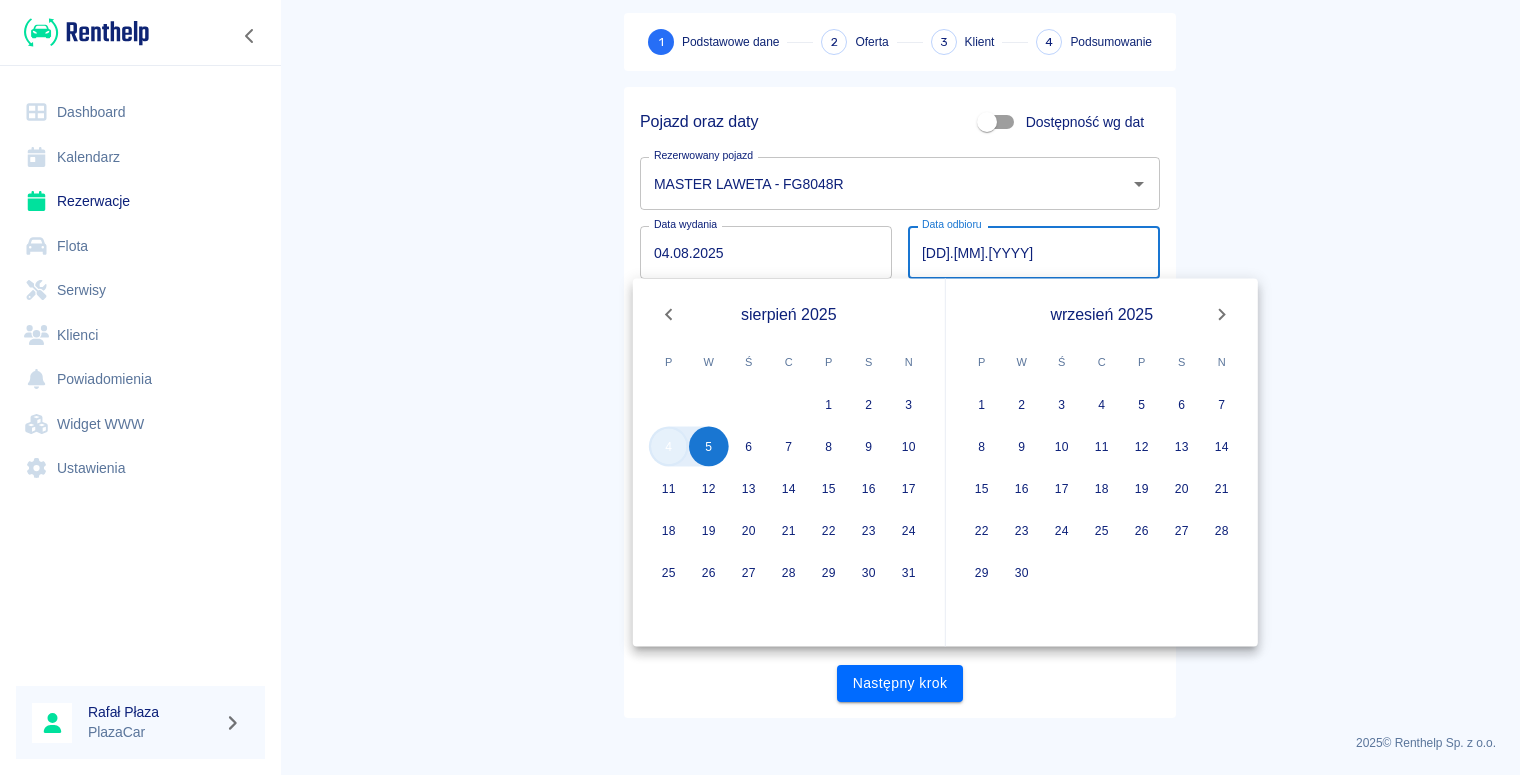 click on "4" at bounding box center (669, 447) 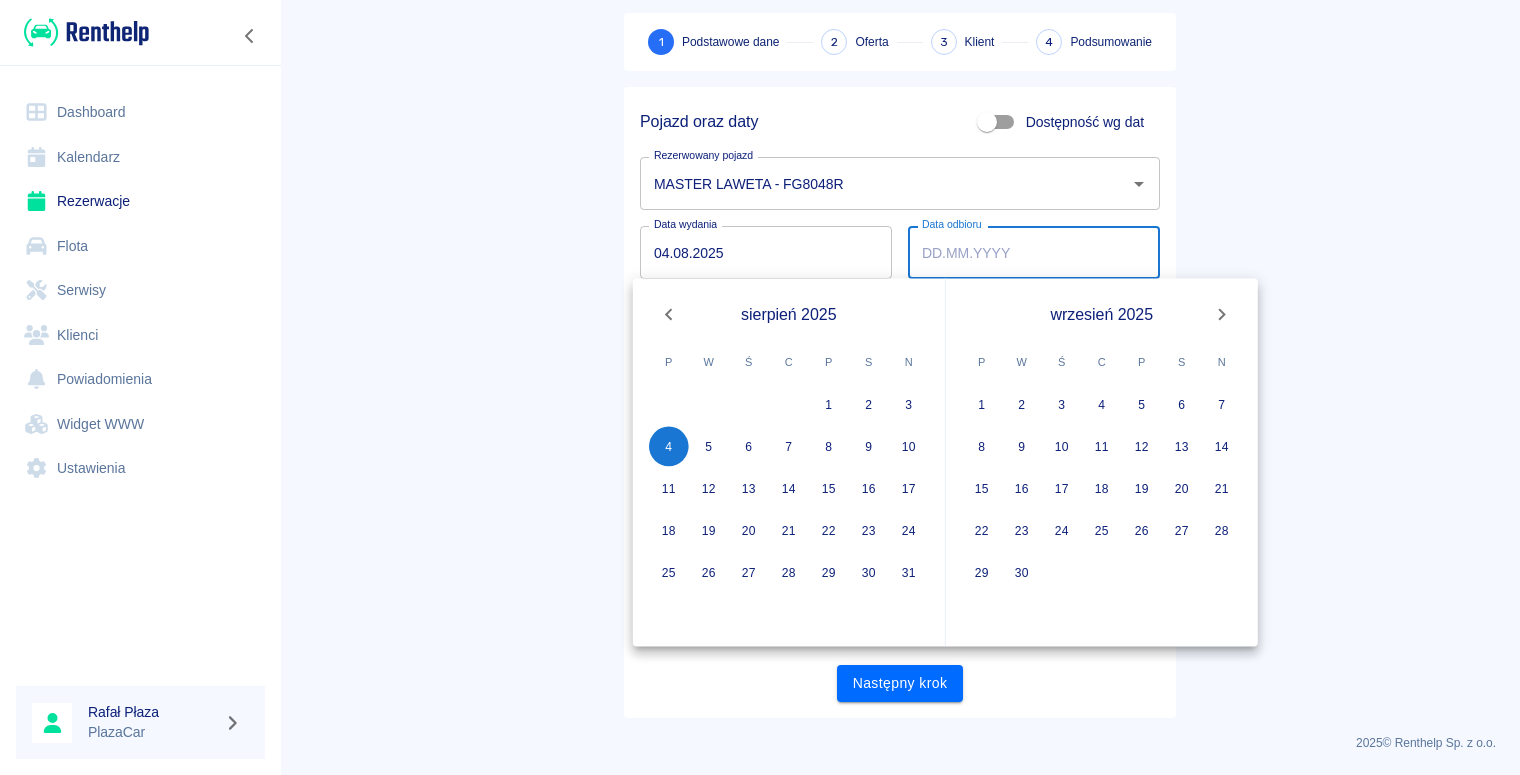 type on "DD.MM.YYYY" 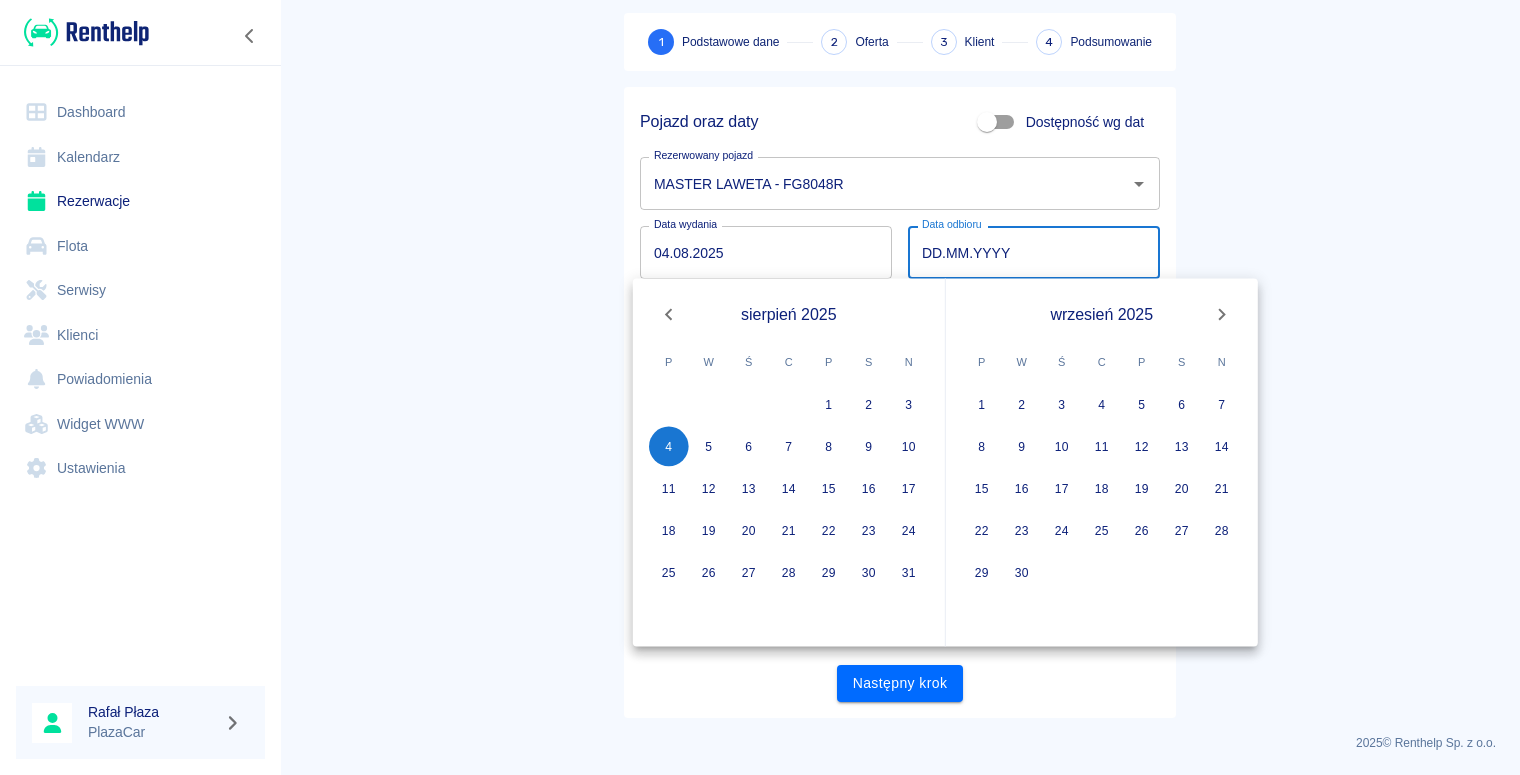 click on "DD.MM.YYYY" at bounding box center [1034, 252] 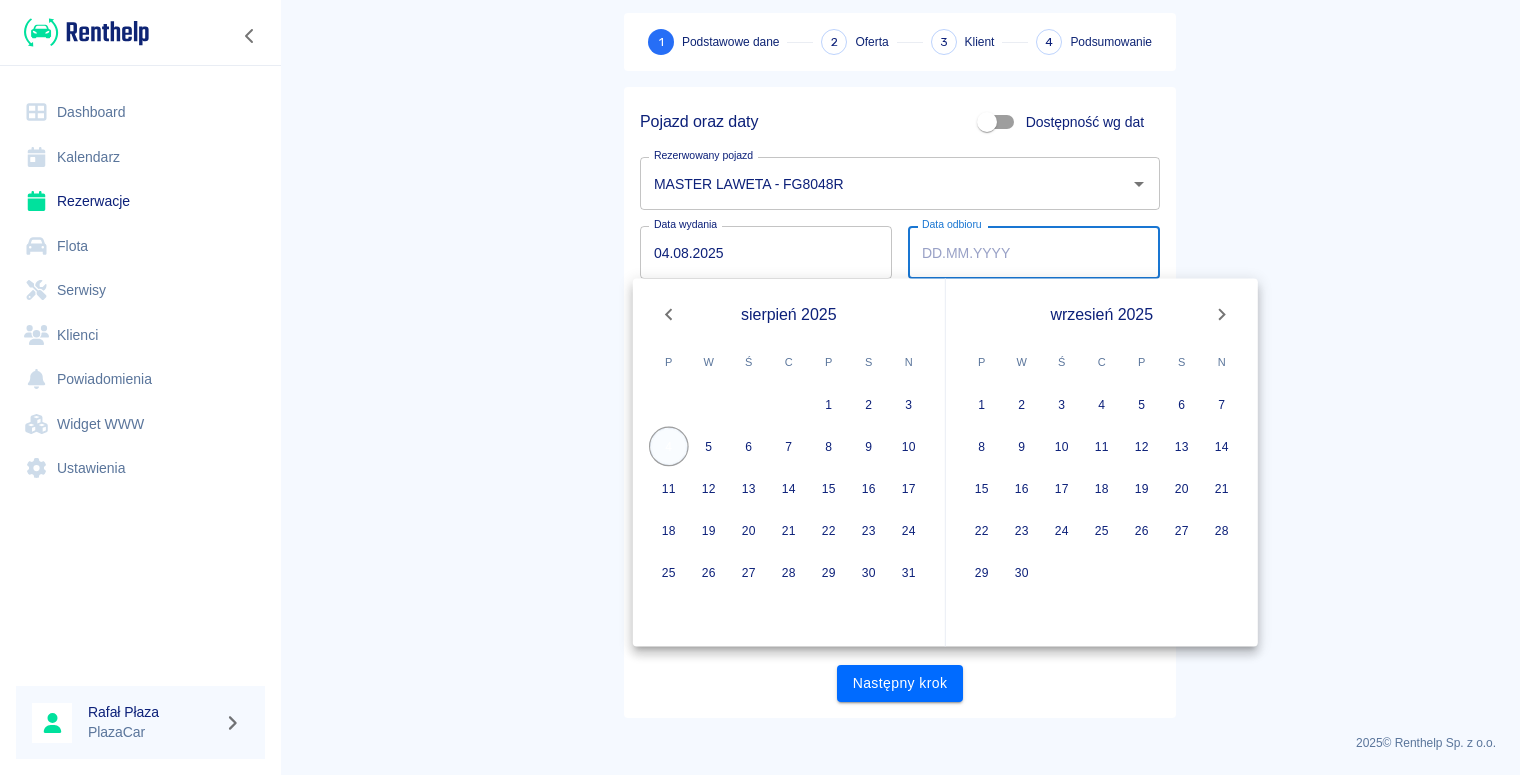 click on "4" at bounding box center [669, 447] 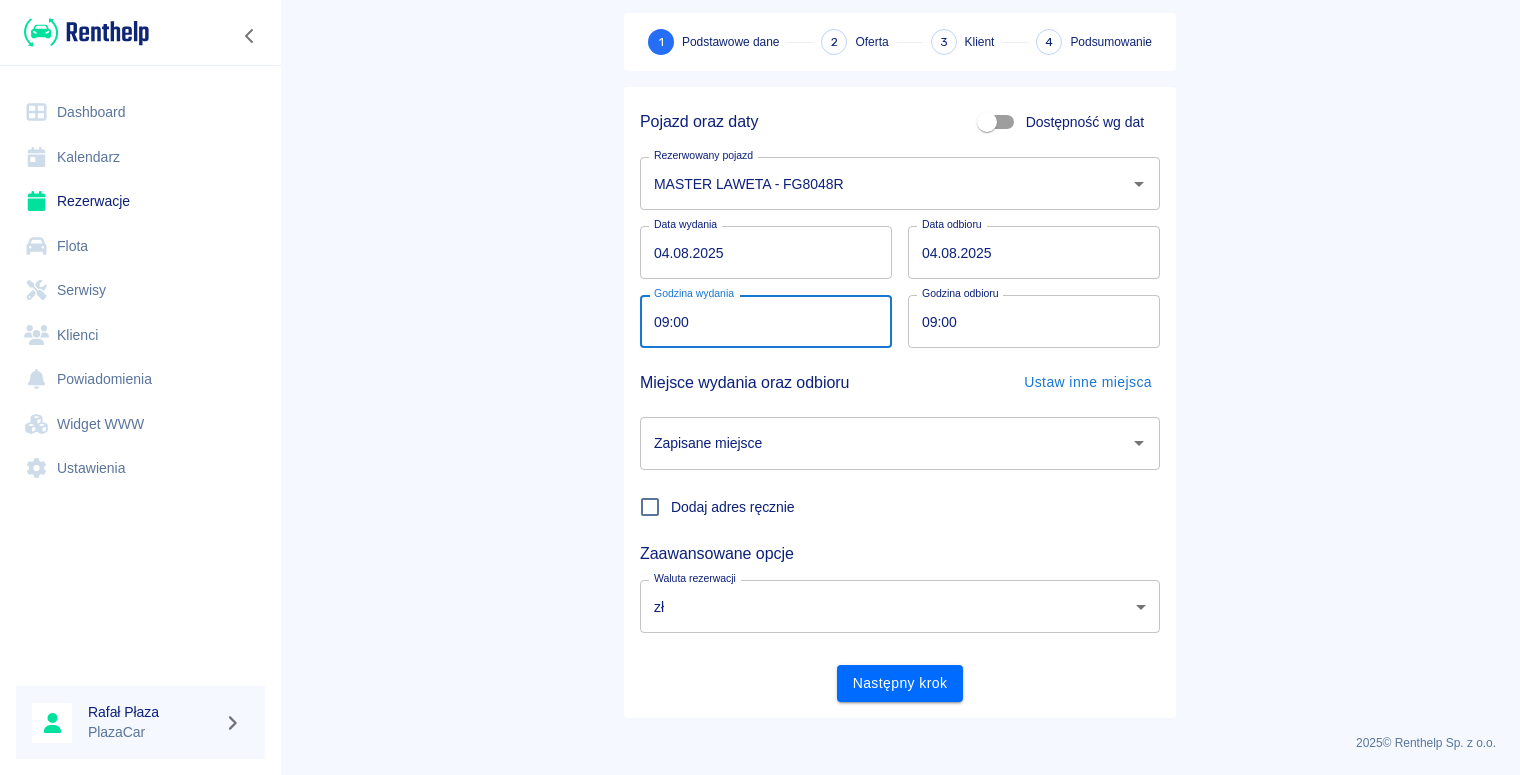 click on "09:00" at bounding box center (759, 321) 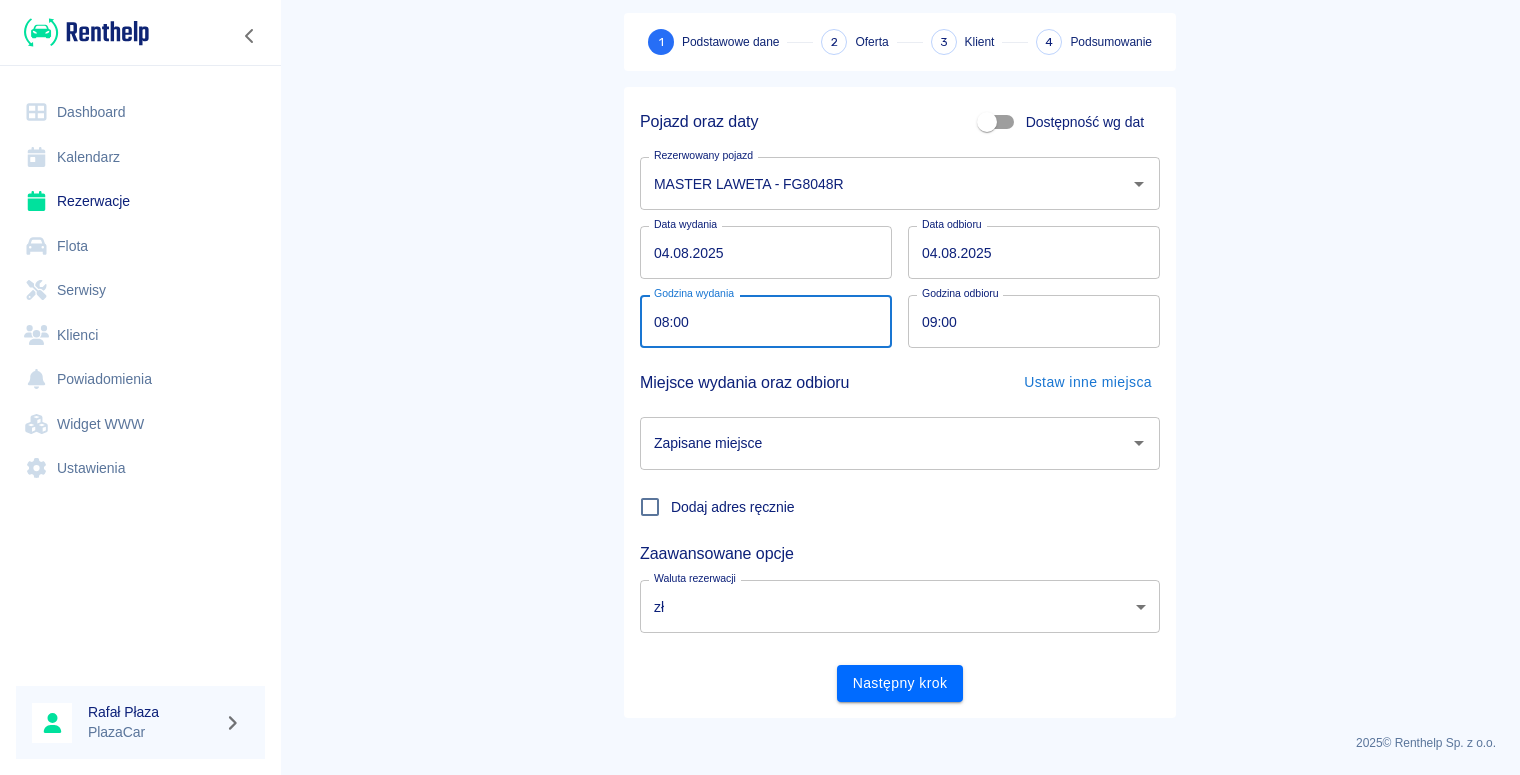 type on "08:00" 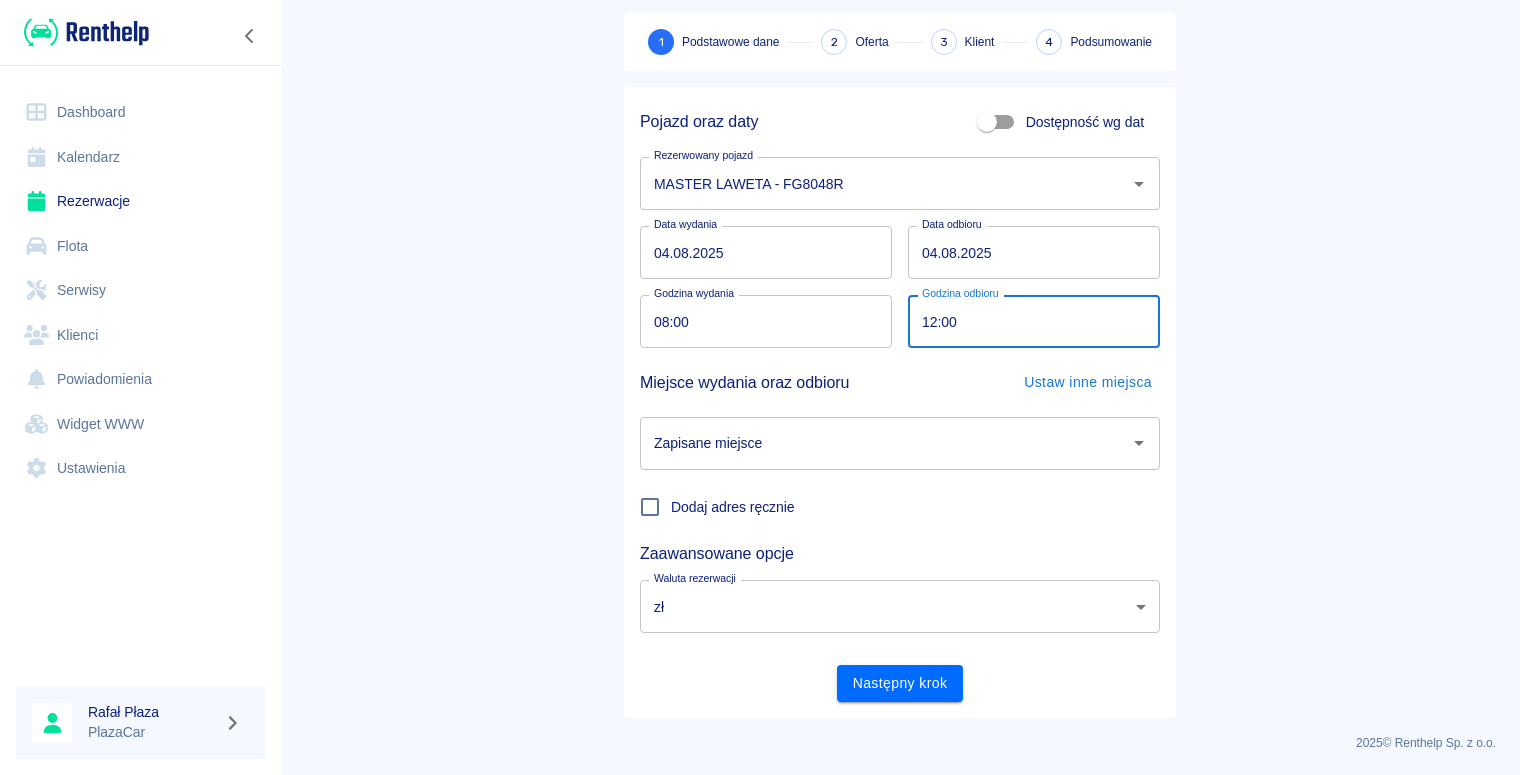 type on "12:00" 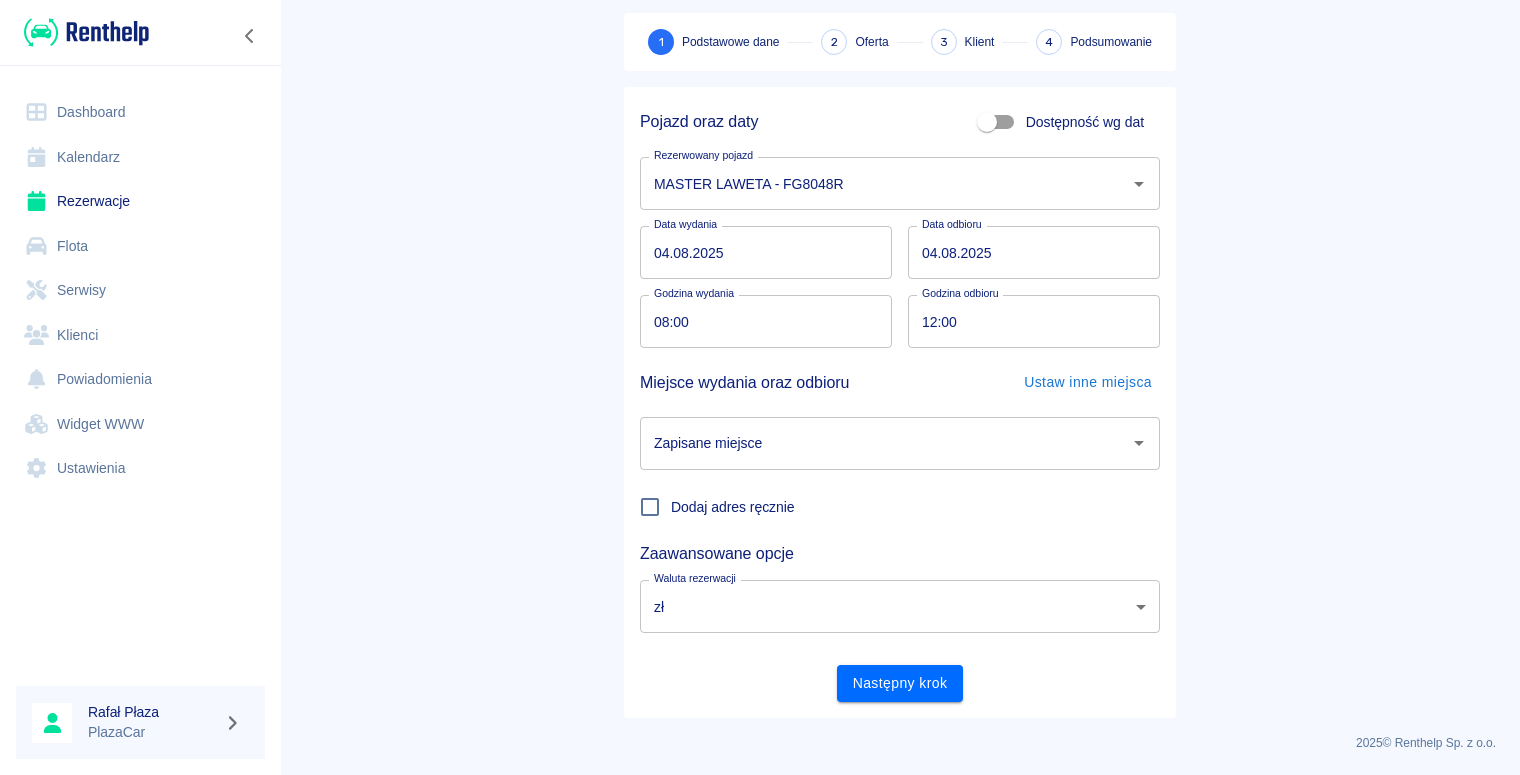 click on "Rezerwacje Dodaj rezerwację 1 Podstawowe dane 2 Oferta 3 Klient 4 Podsumowanie Pojazd oraz daty Dostępność wg dat Rezerwowany pojazd MASTER LAWETA - FG8048R Rezerwowany pojazd Data wydania 04.08.2025 Data wydania Data odbioru 04.08.2025 Data odbioru Godzina wydania 08:00 Godzina wydania Godzina odbioru 12:00 Godzina odbioru Miejsce wydania oraz odbioru Ustaw inne miejsca Zapisane miejsce Zapisane miejsce Dodaj adres ręcznie Zaawansowane opcje Waluta rezerwacji zł PLN Waluta rezerwacji Następny krok" at bounding box center (900, 325) 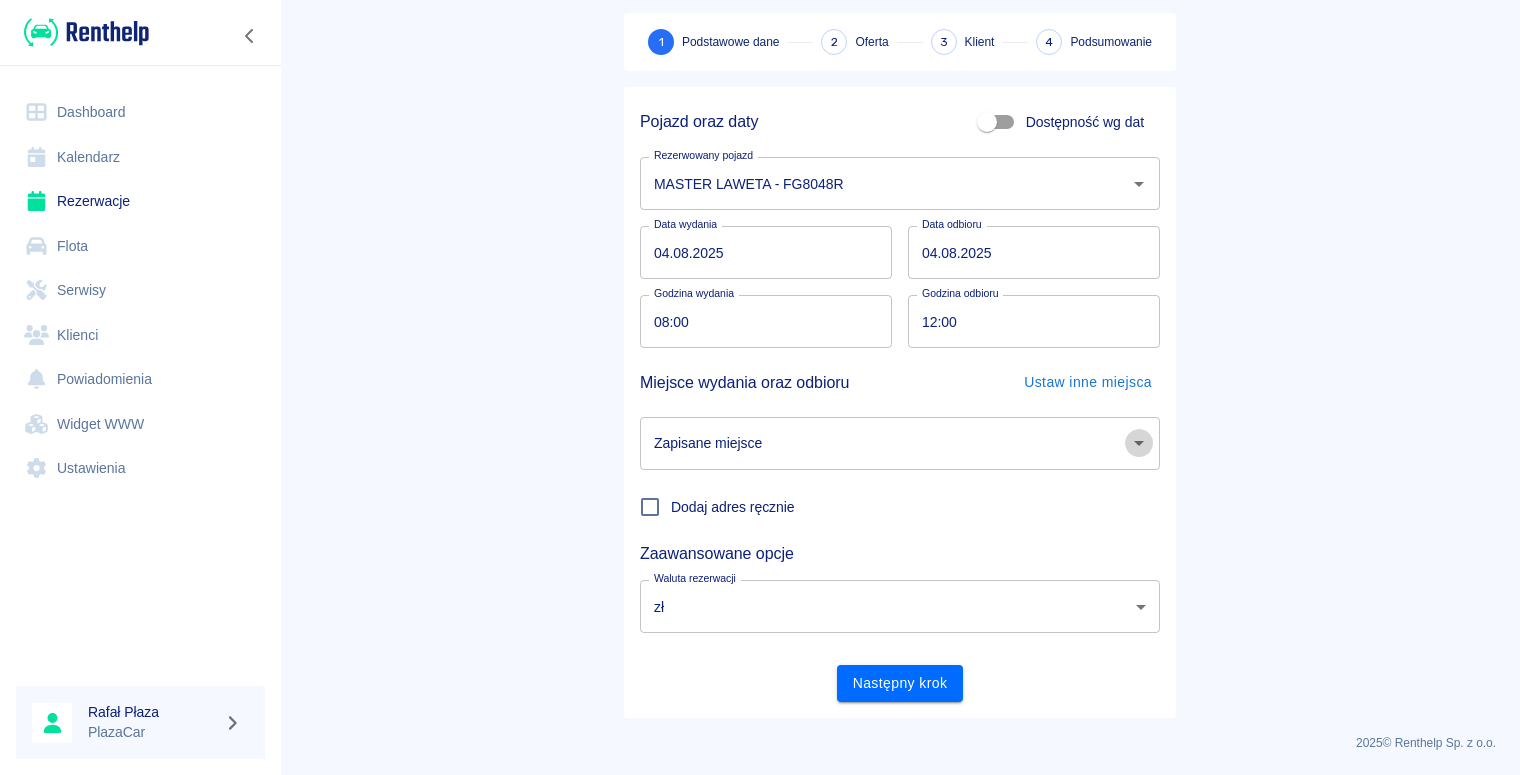 click 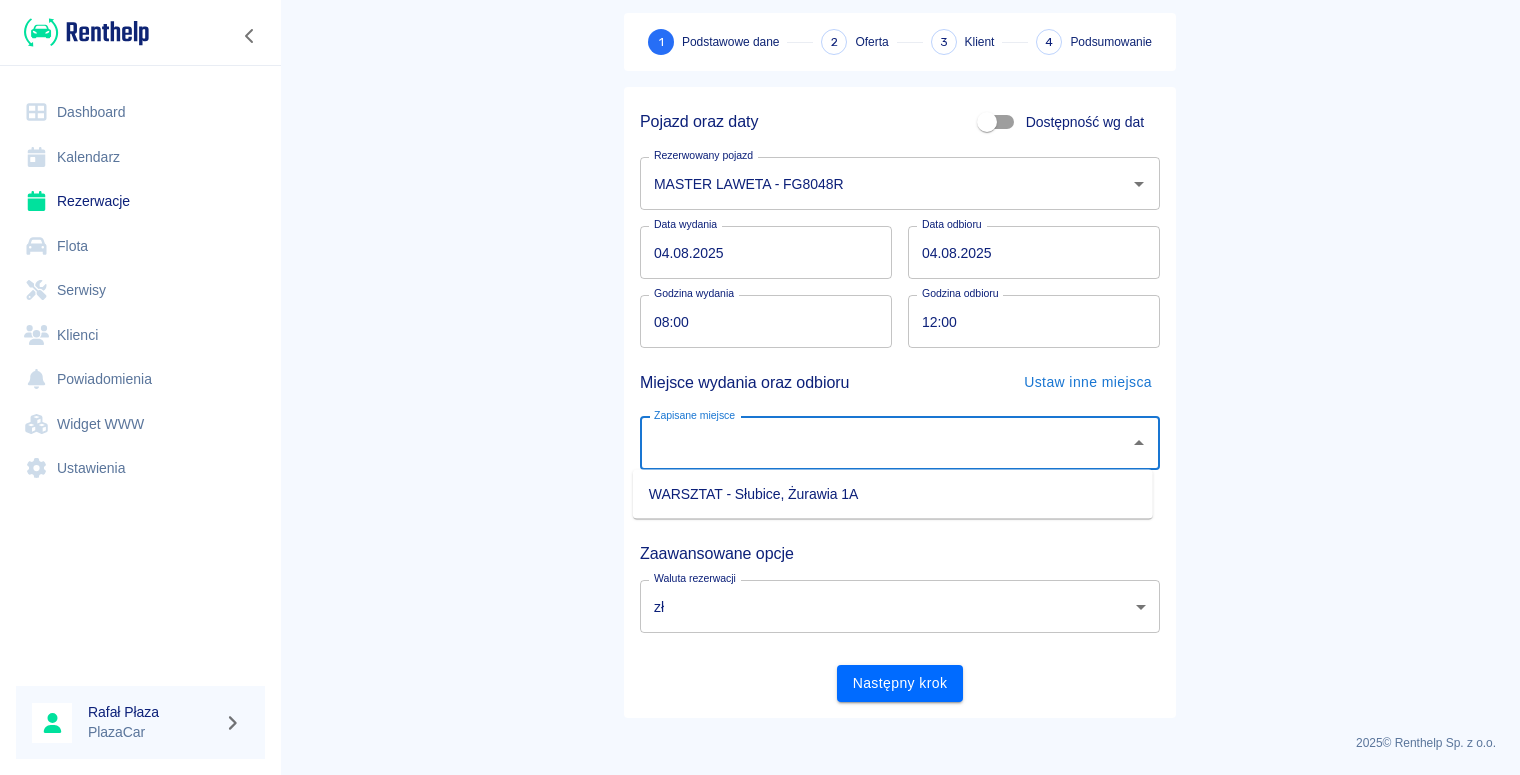 click on "WARSZTAT - Słubice, Żurawia 1A" at bounding box center [893, 494] 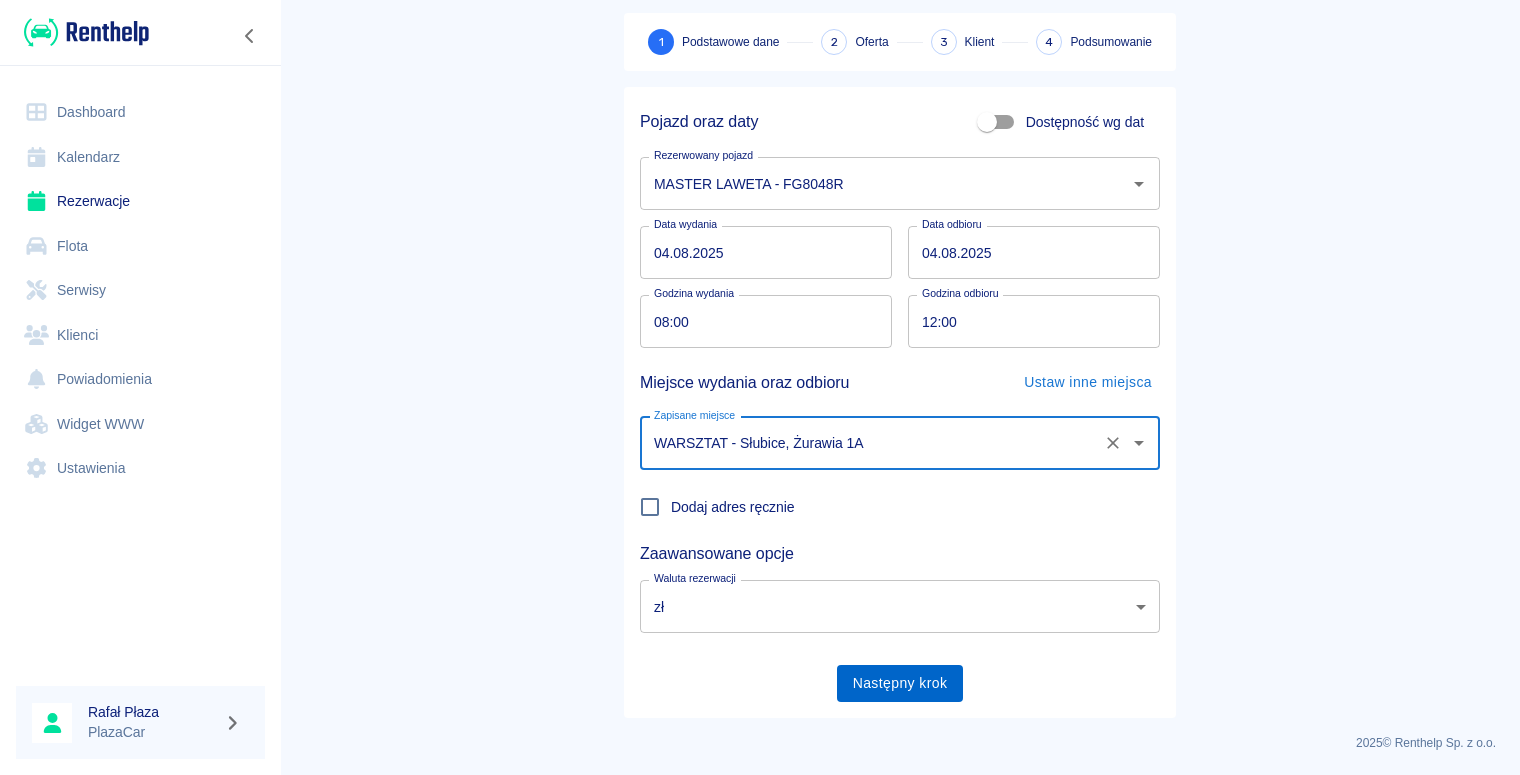click on "Następny krok" at bounding box center (900, 683) 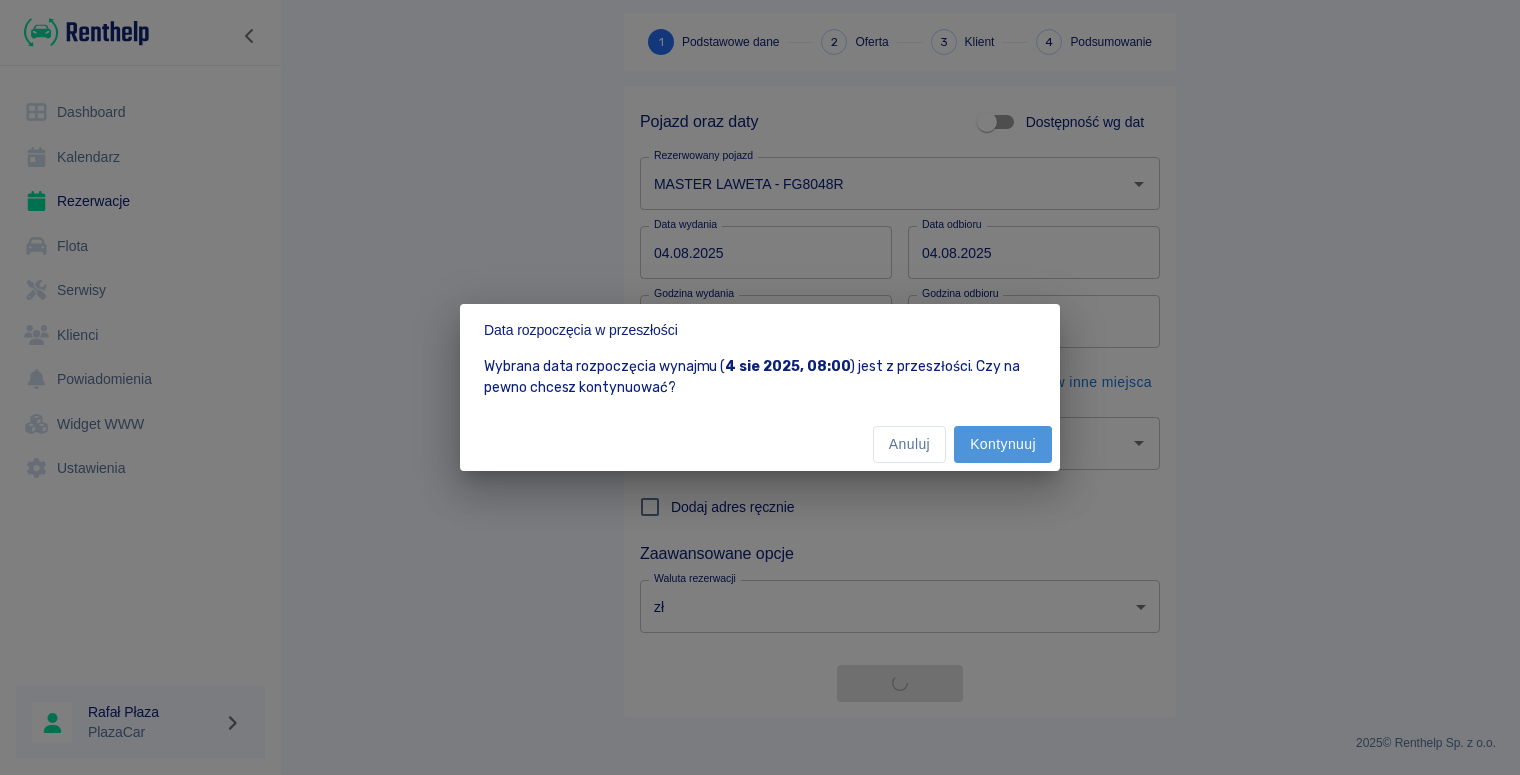 click on "Kontynuuj" at bounding box center [1003, 444] 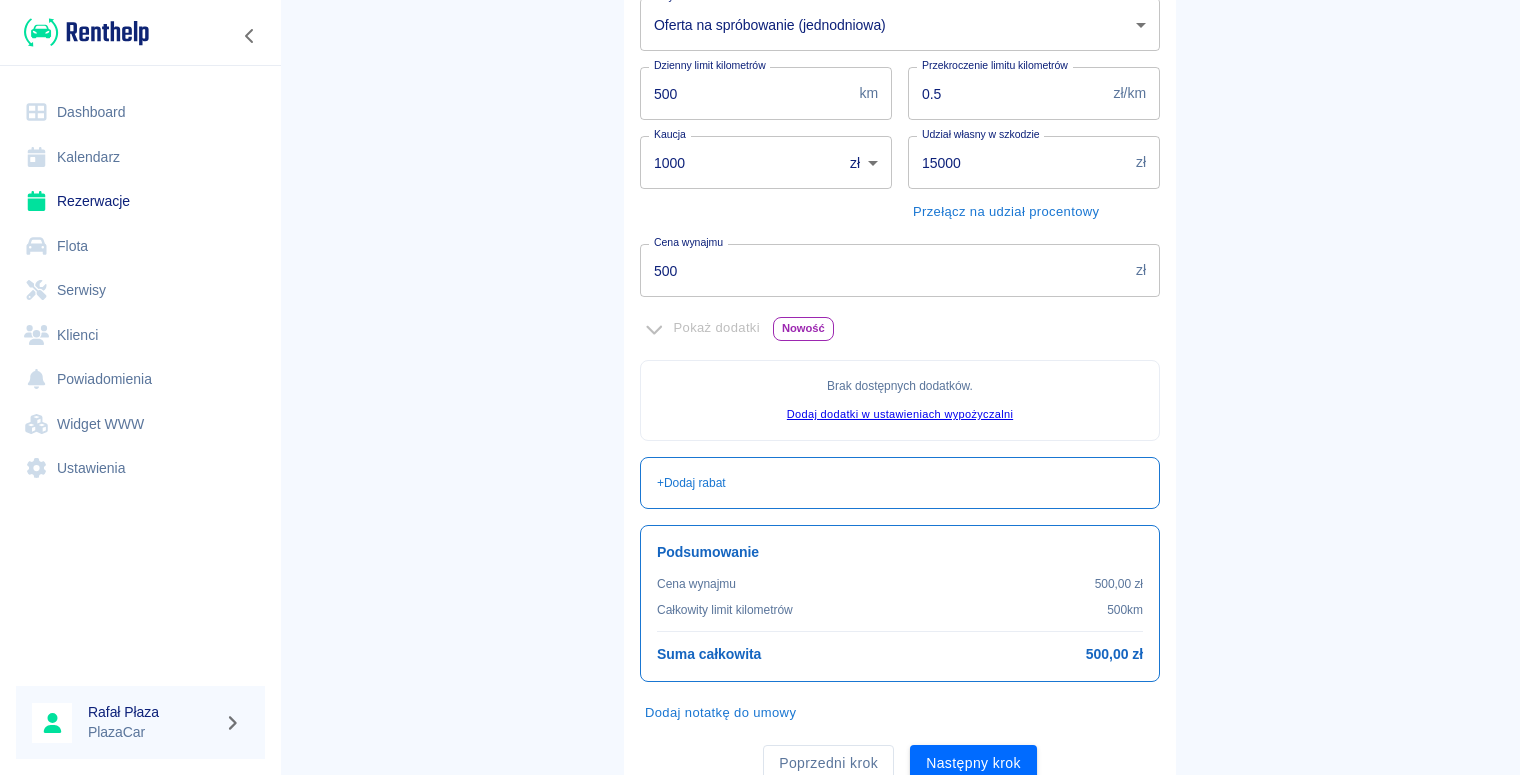 scroll, scrollTop: 378, scrollLeft: 0, axis: vertical 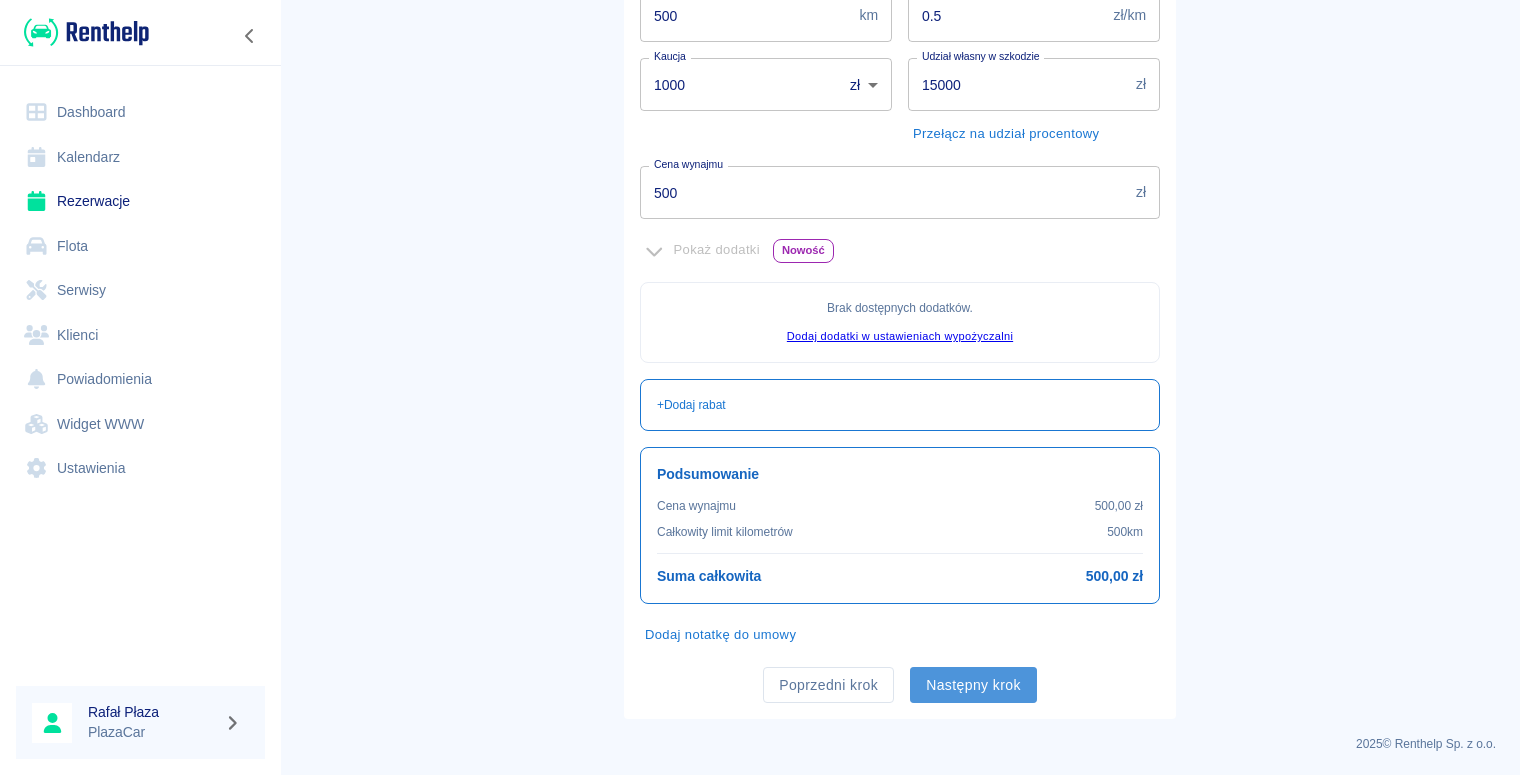 click on "Następny krok" at bounding box center [973, 685] 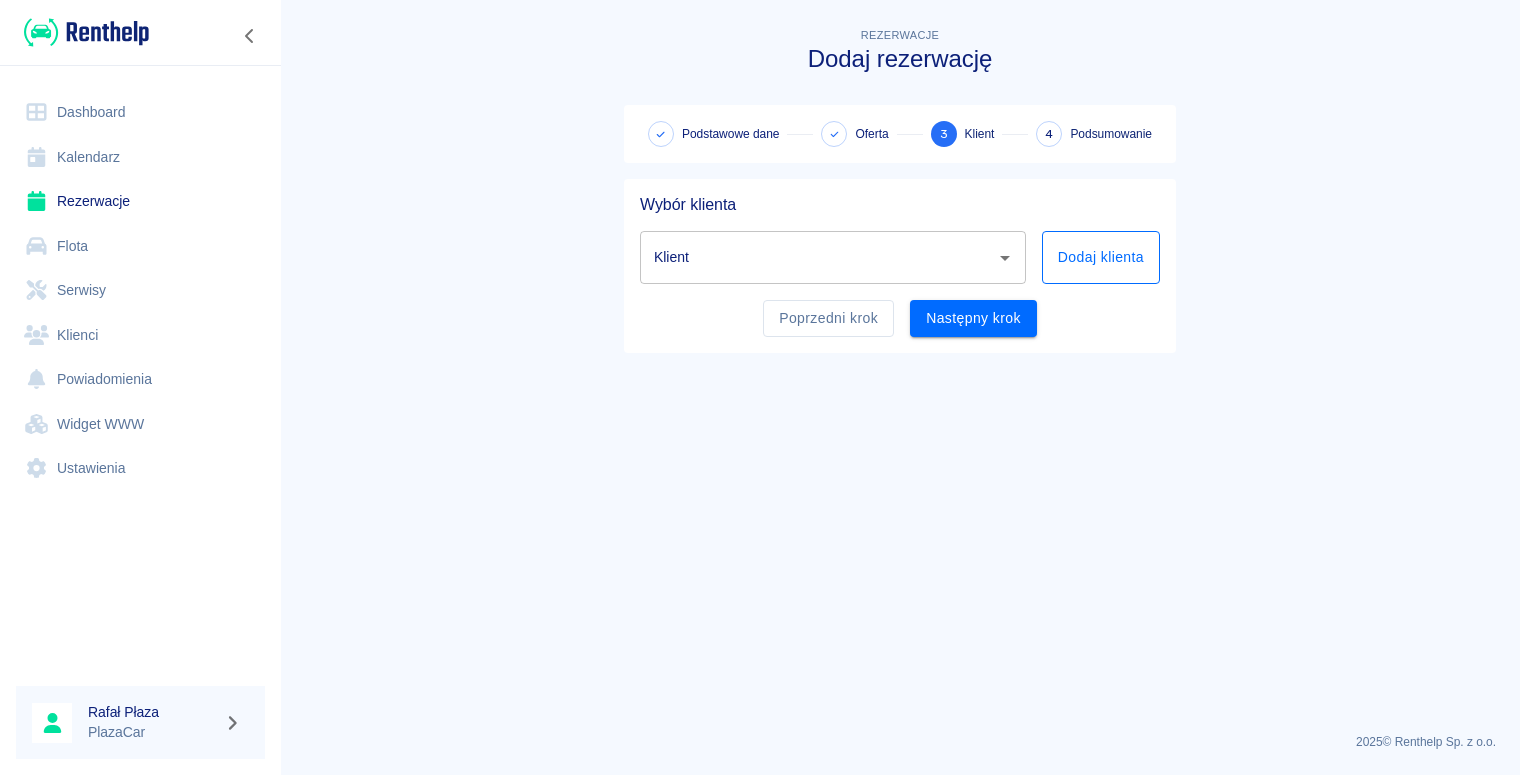 click on "Dodaj klienta" at bounding box center [1101, 257] 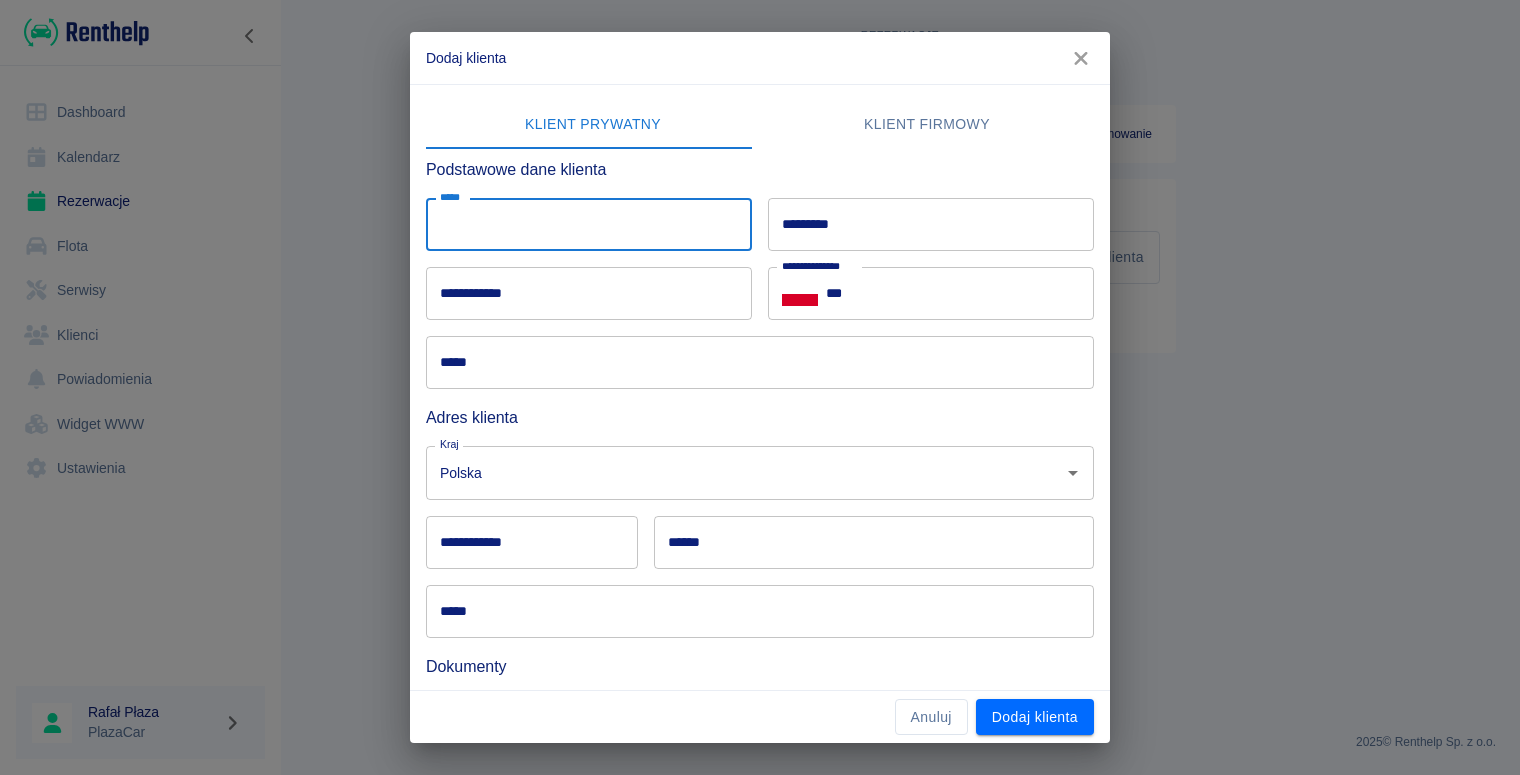 click on "*****" at bounding box center (589, 224) 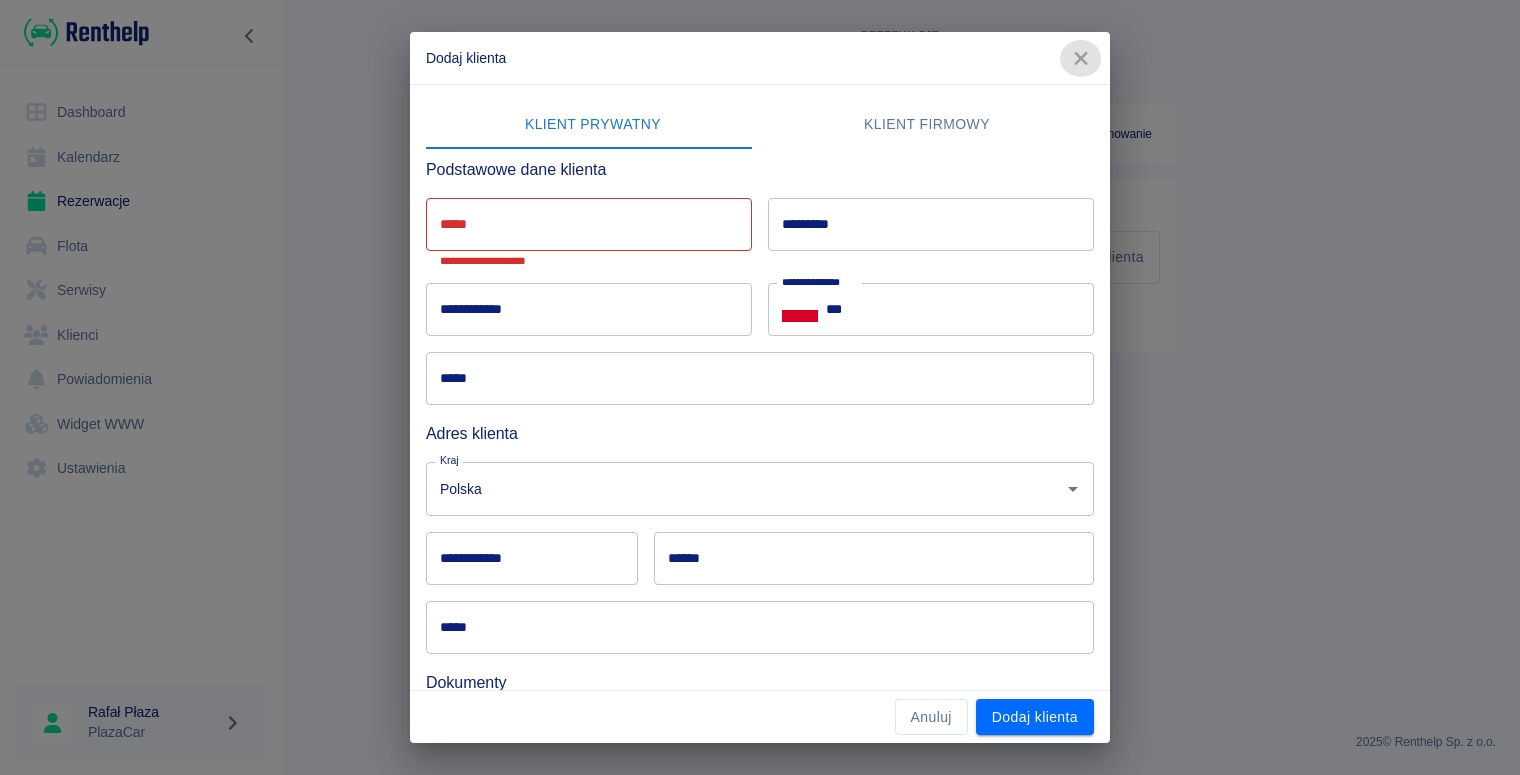 click 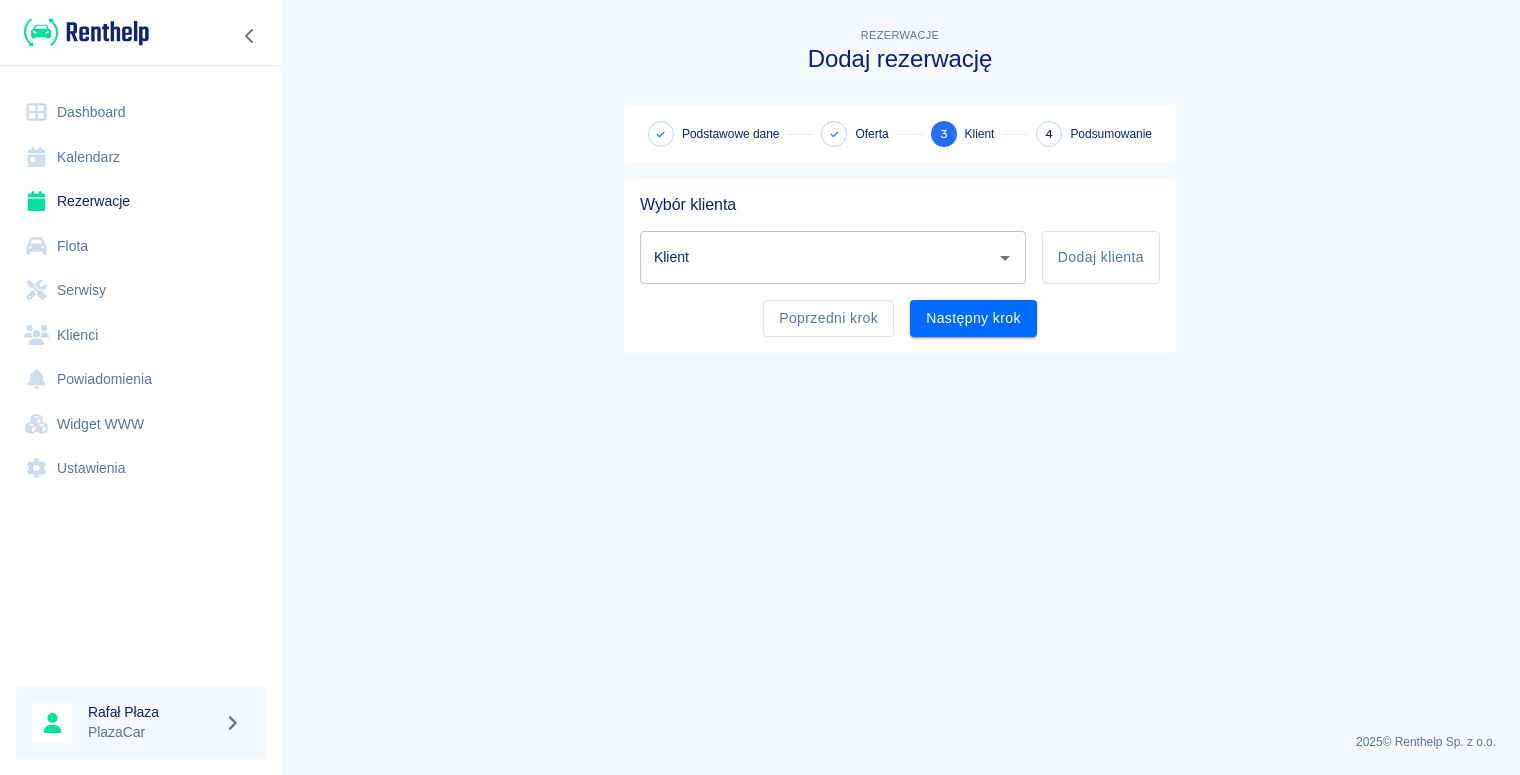 click on "Klient" at bounding box center (818, 257) 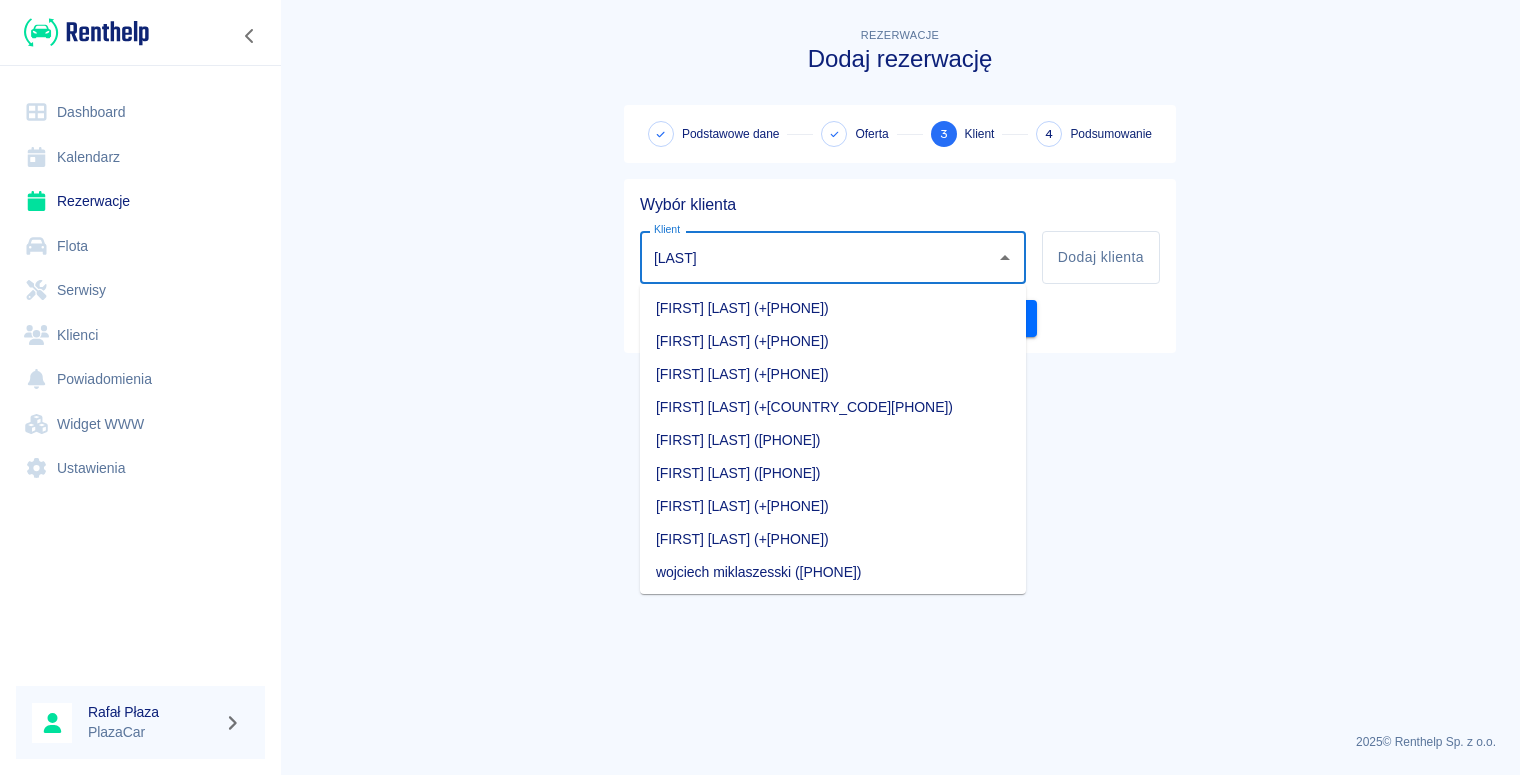 click on "[FIRST] [LAST] (+[PHONE])" at bounding box center [833, 308] 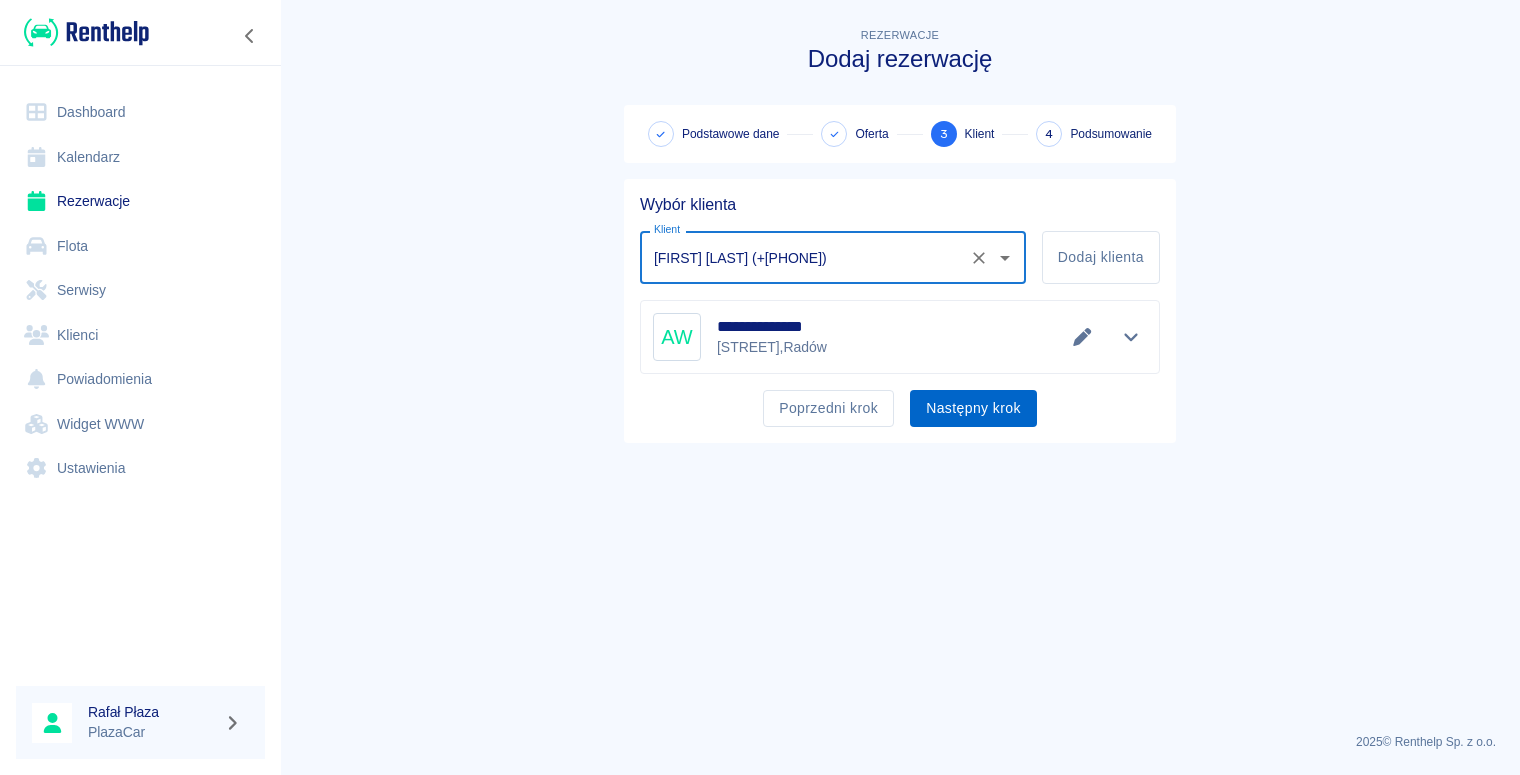 type on "[FIRST] [LAST] (+[PHONE])" 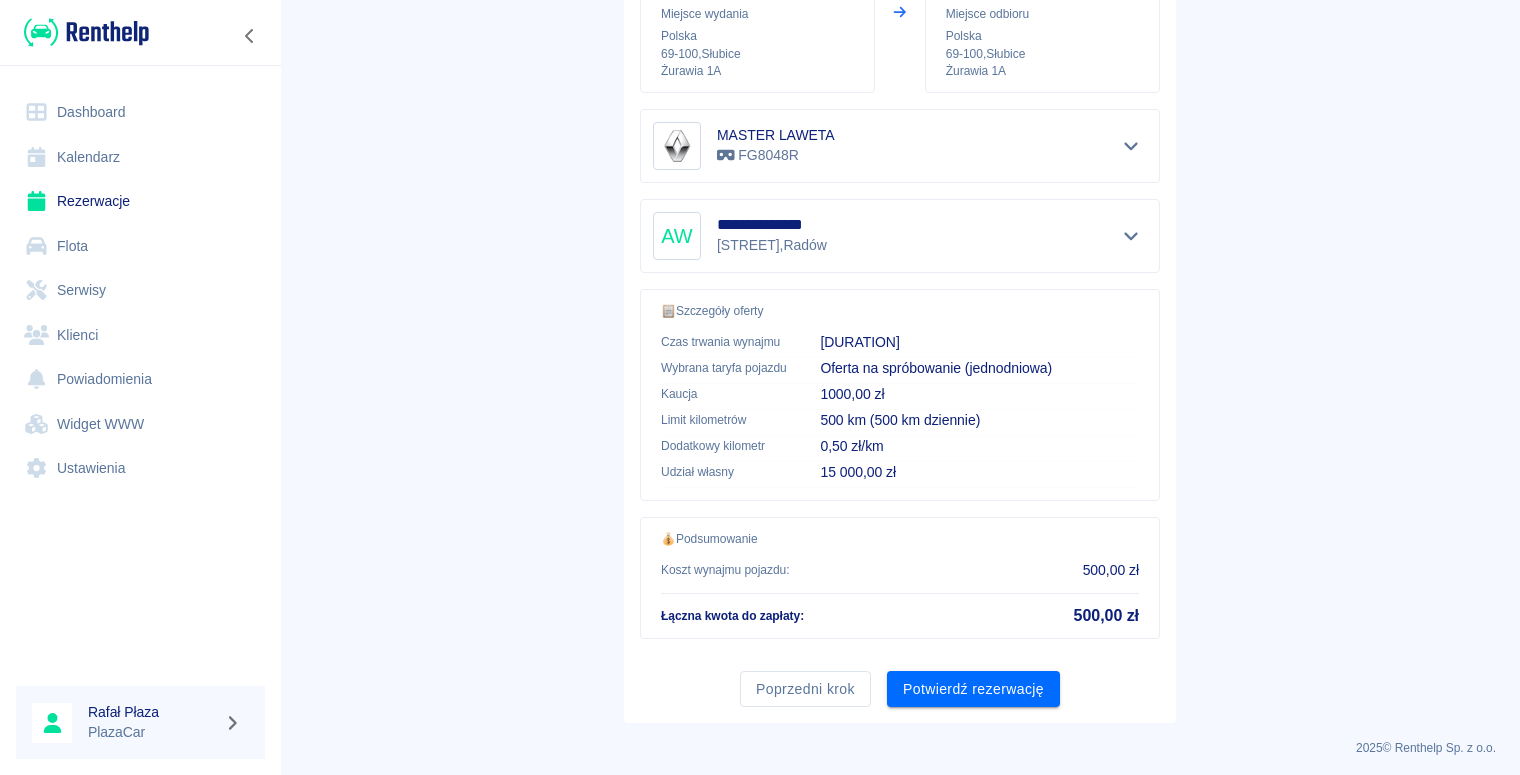 scroll, scrollTop: 300, scrollLeft: 0, axis: vertical 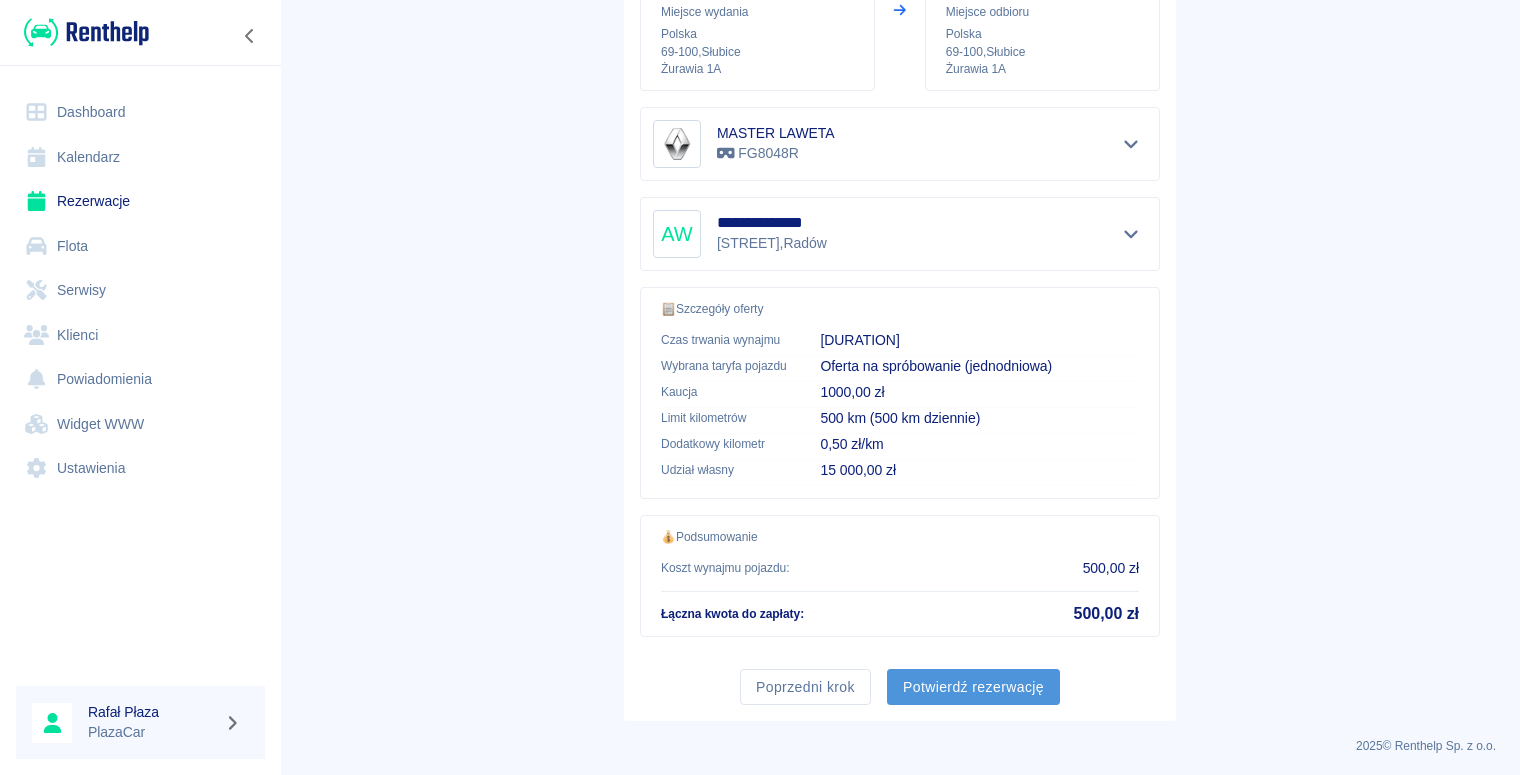 click on "Potwierdź rezerwację" at bounding box center (973, 687) 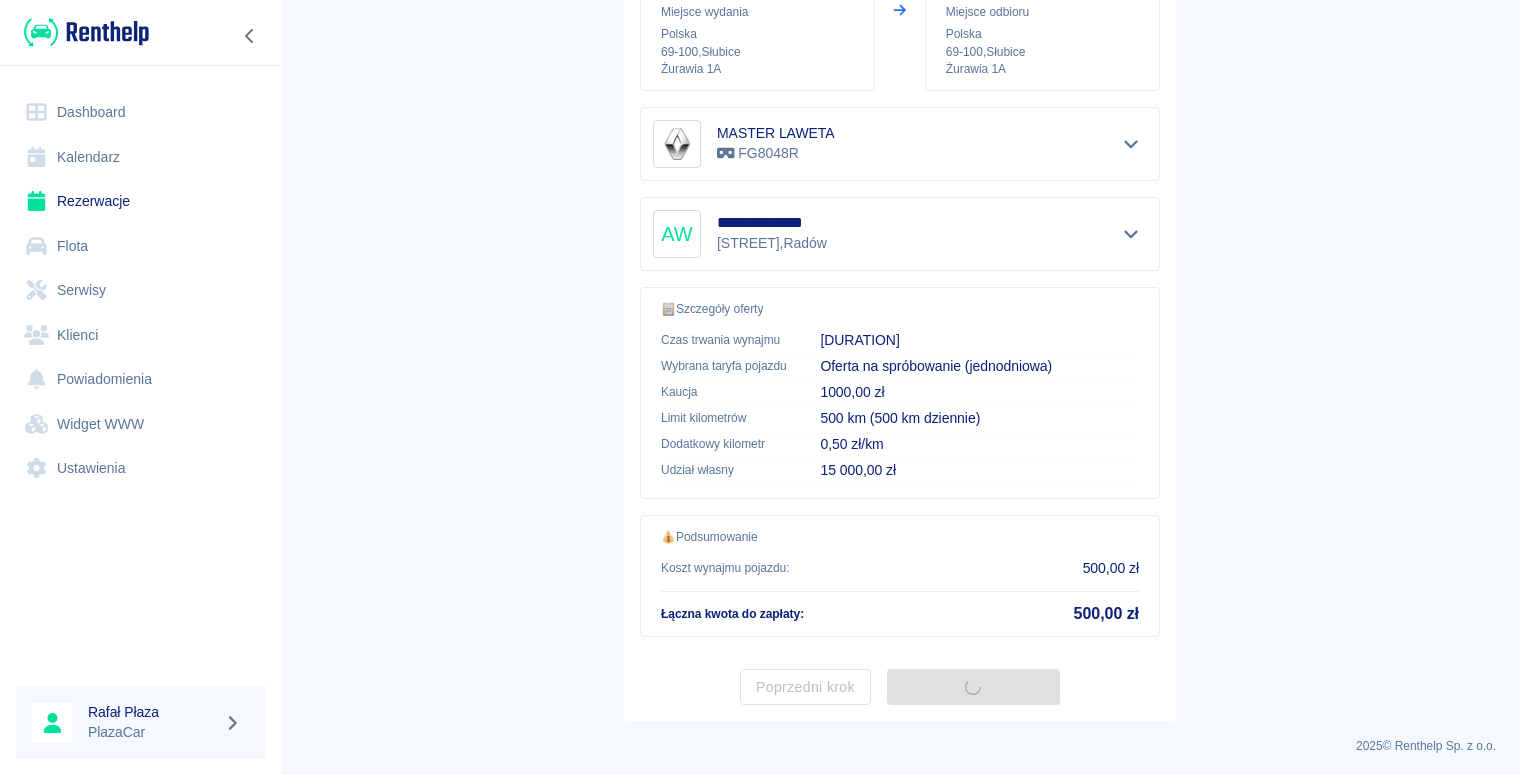 scroll, scrollTop: 0, scrollLeft: 0, axis: both 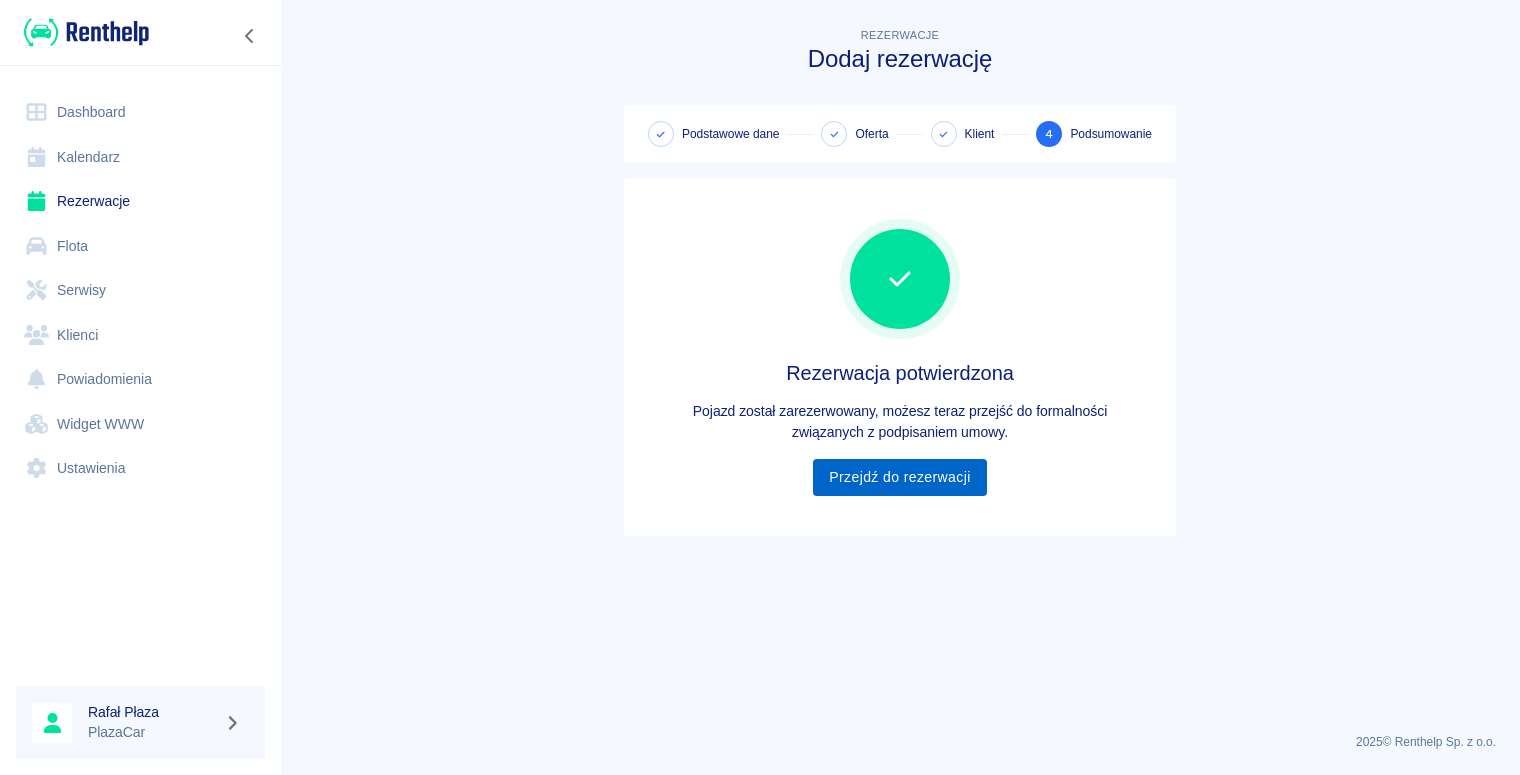 click on "Przejdź do rezerwacji" at bounding box center [899, 477] 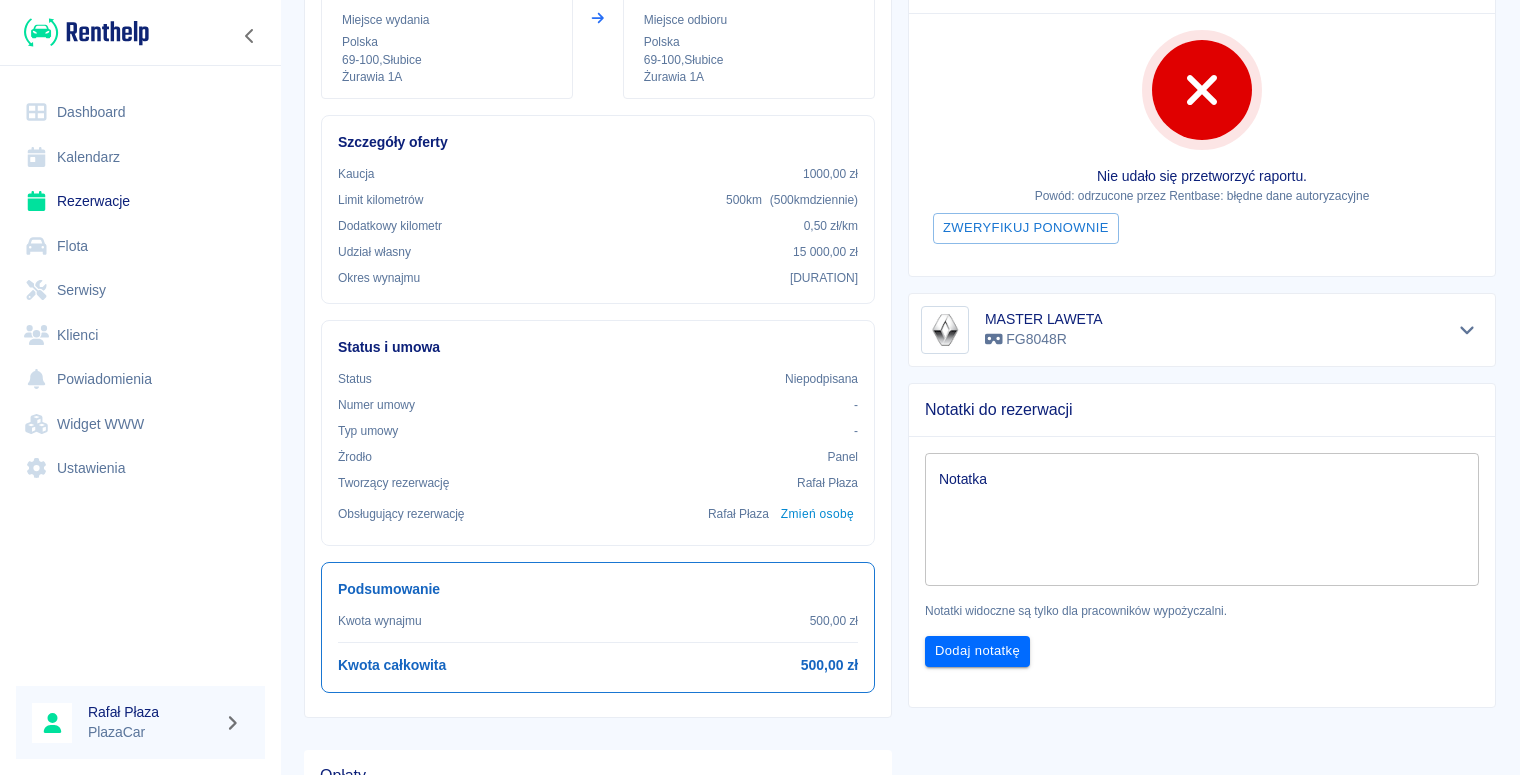 scroll, scrollTop: 0, scrollLeft: 0, axis: both 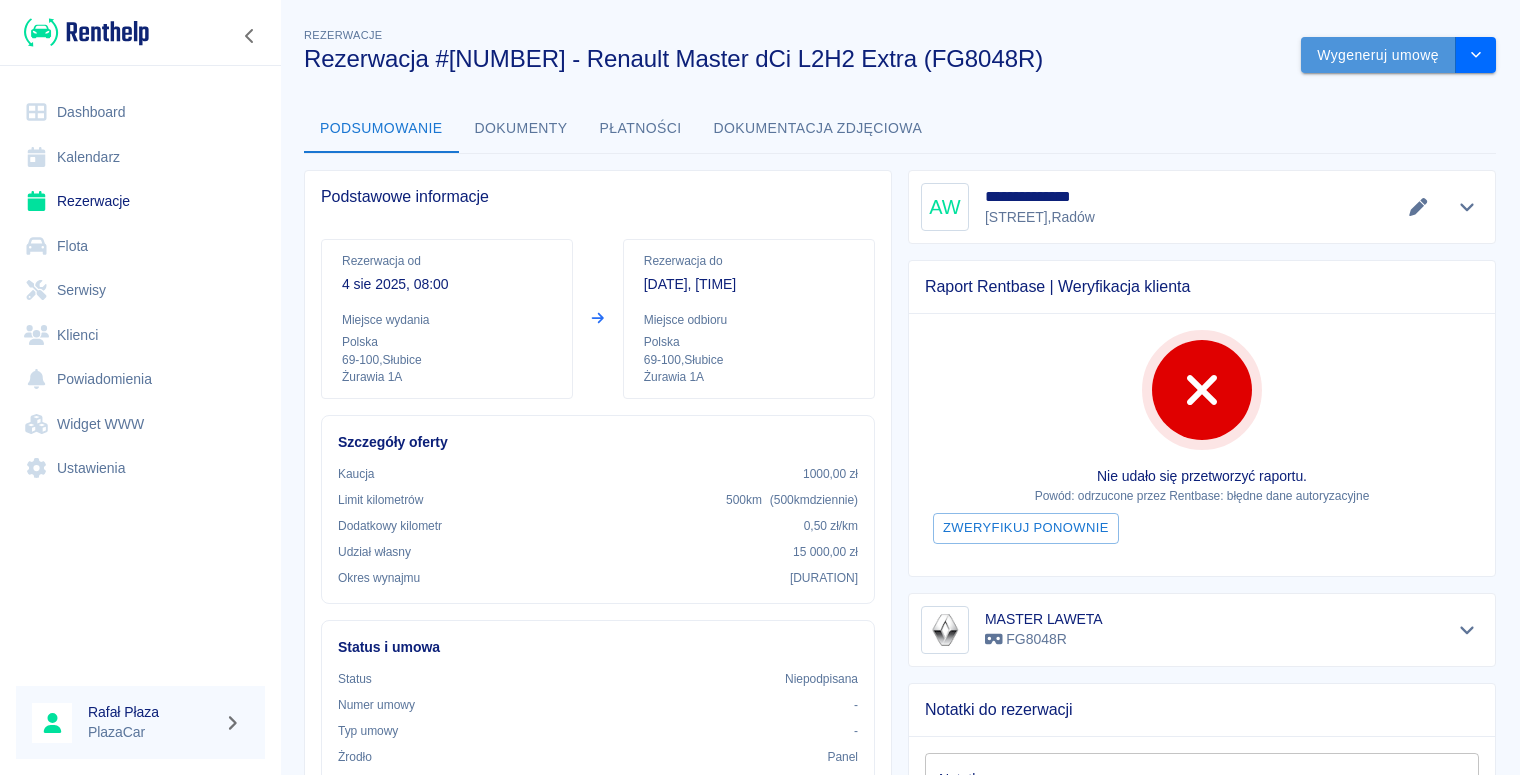 click on "Wygeneruj umowę" at bounding box center [1378, 55] 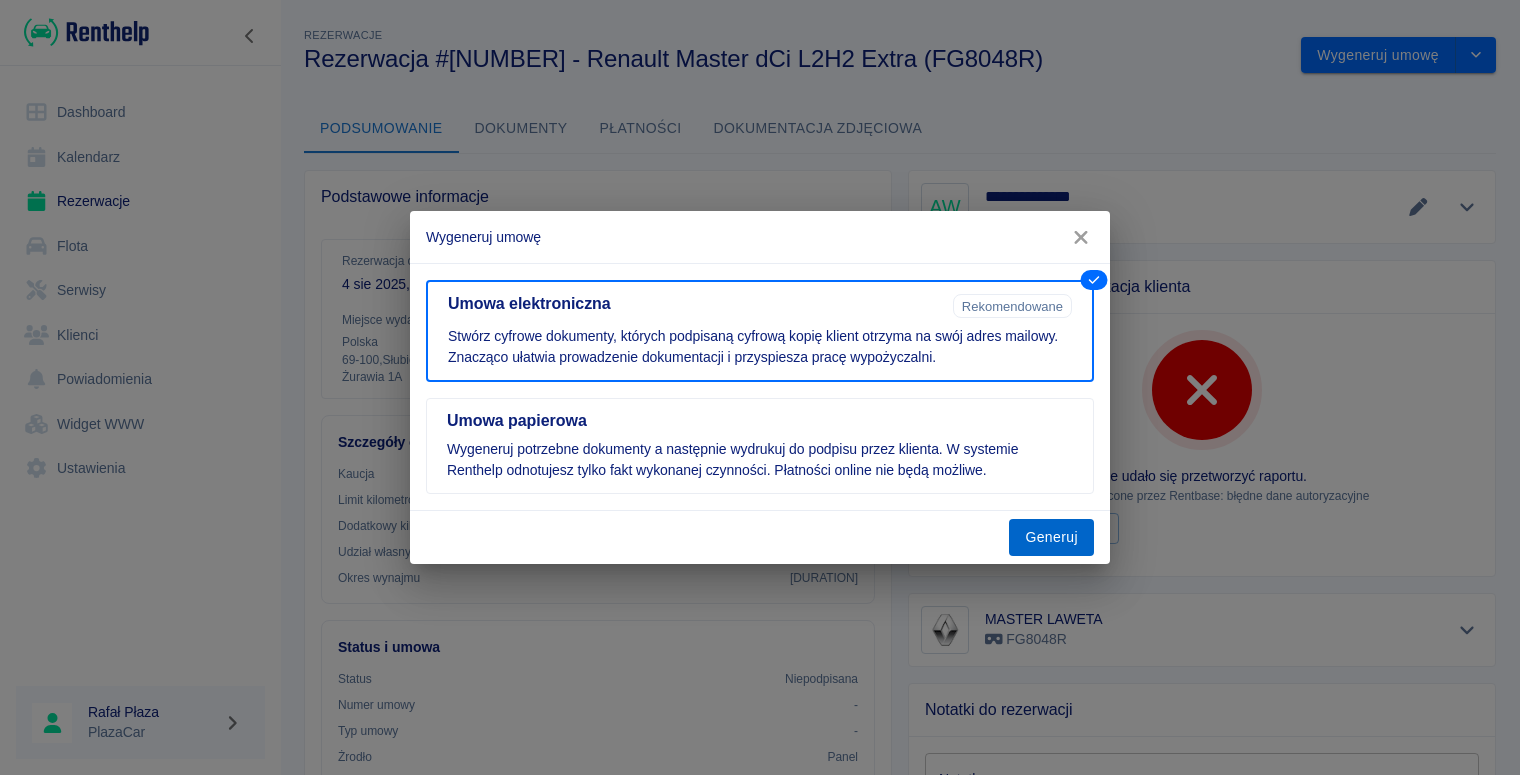 click on "Generuj" at bounding box center (1051, 537) 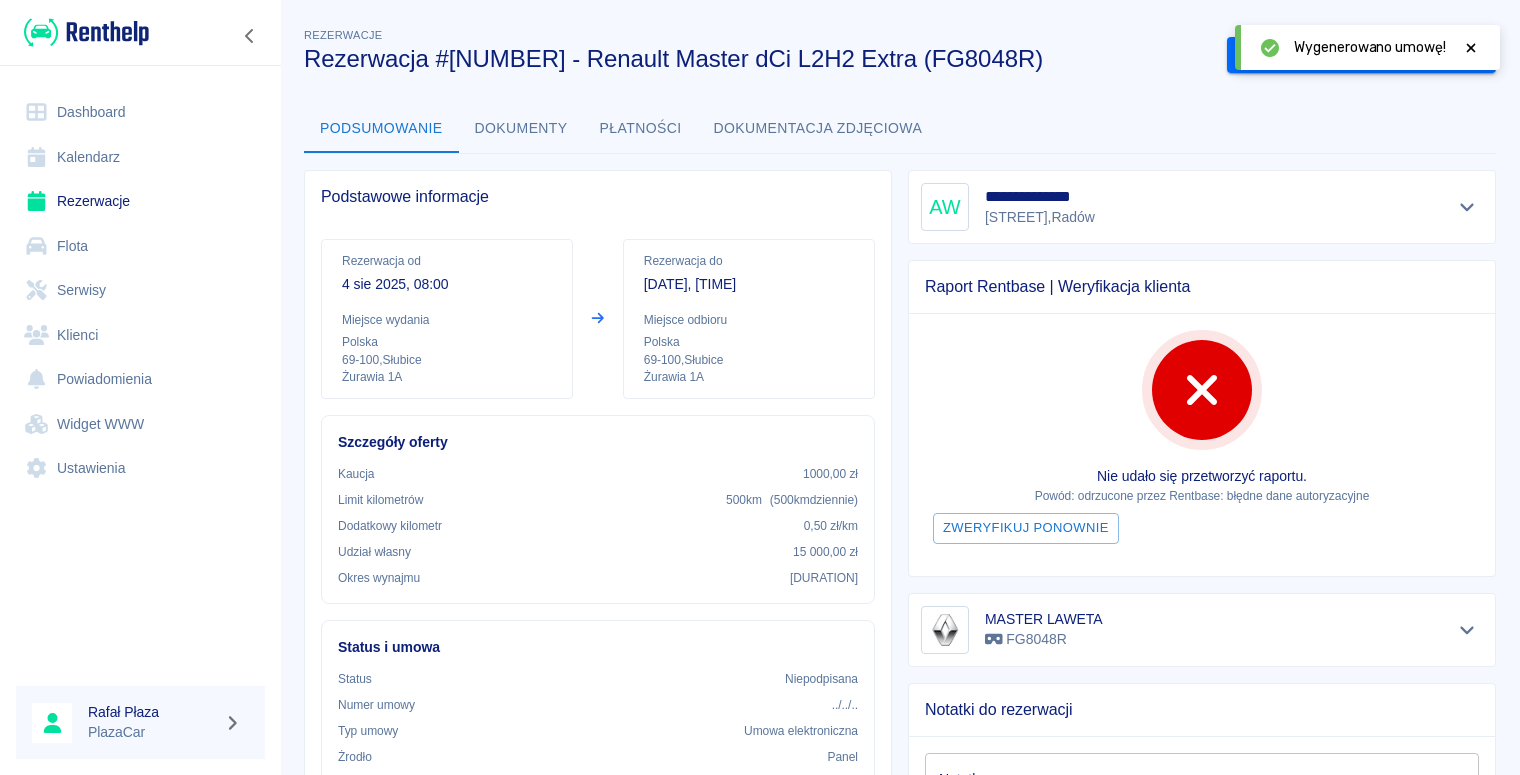 click 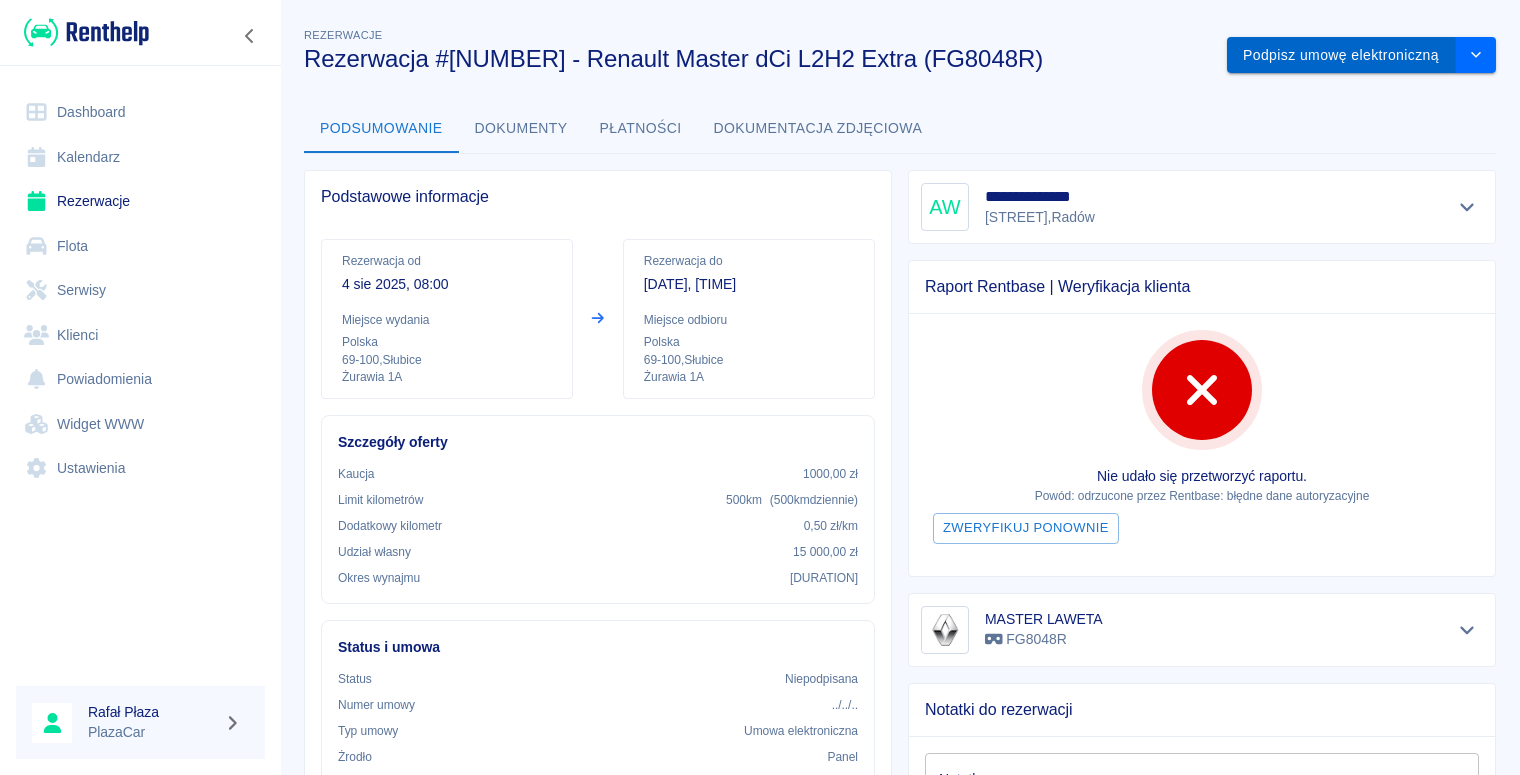 click on "Podpisz umowę elektroniczną" at bounding box center (1341, 55) 